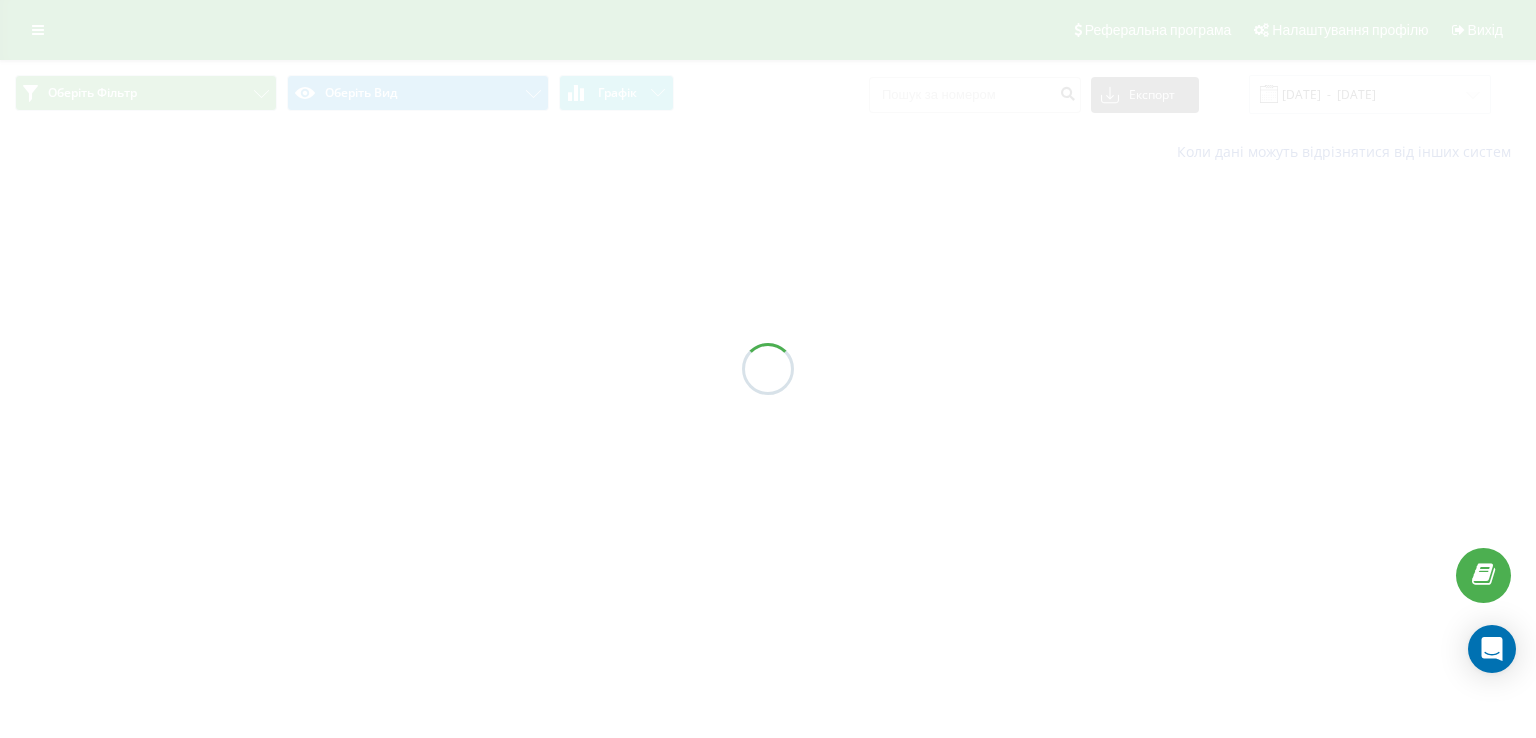 scroll, scrollTop: 0, scrollLeft: 0, axis: both 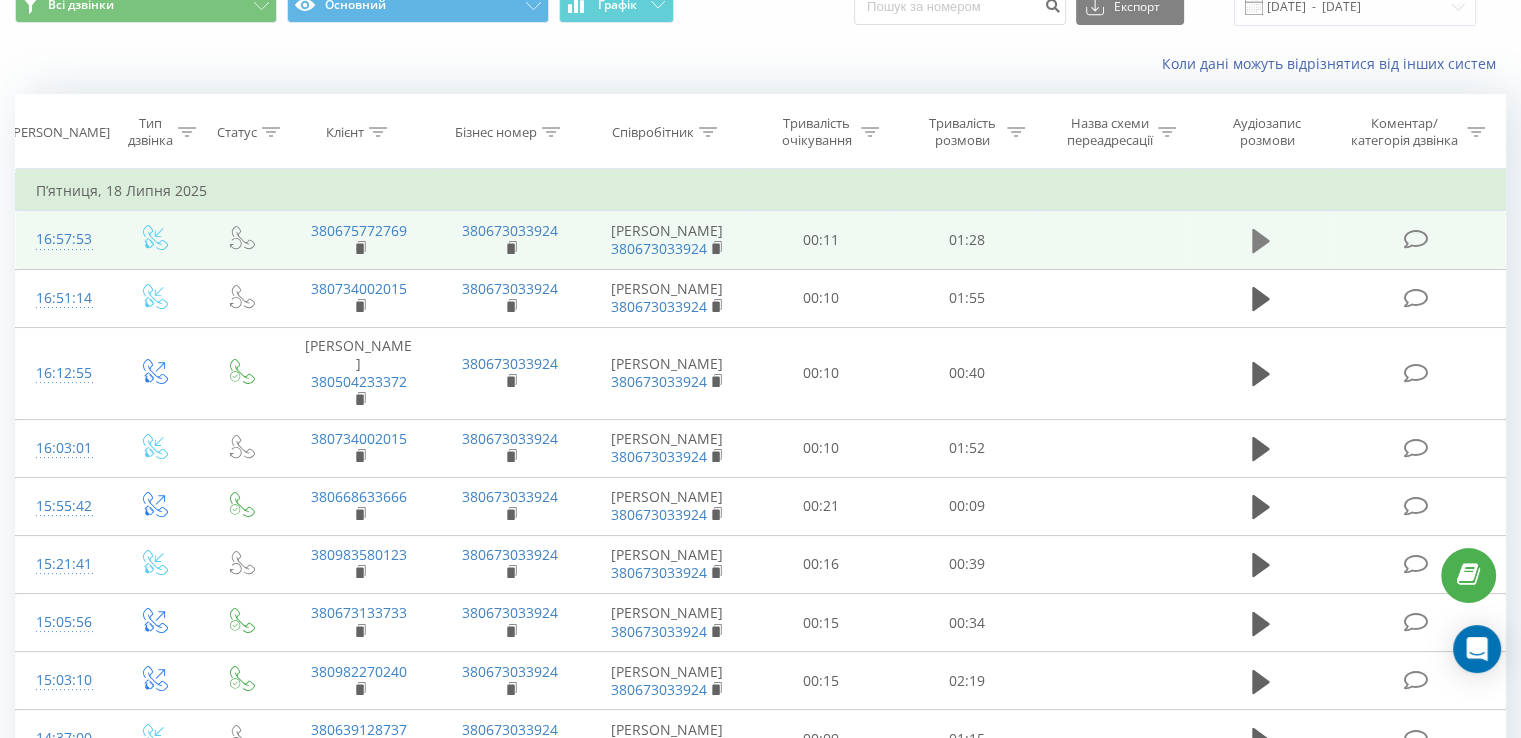 click 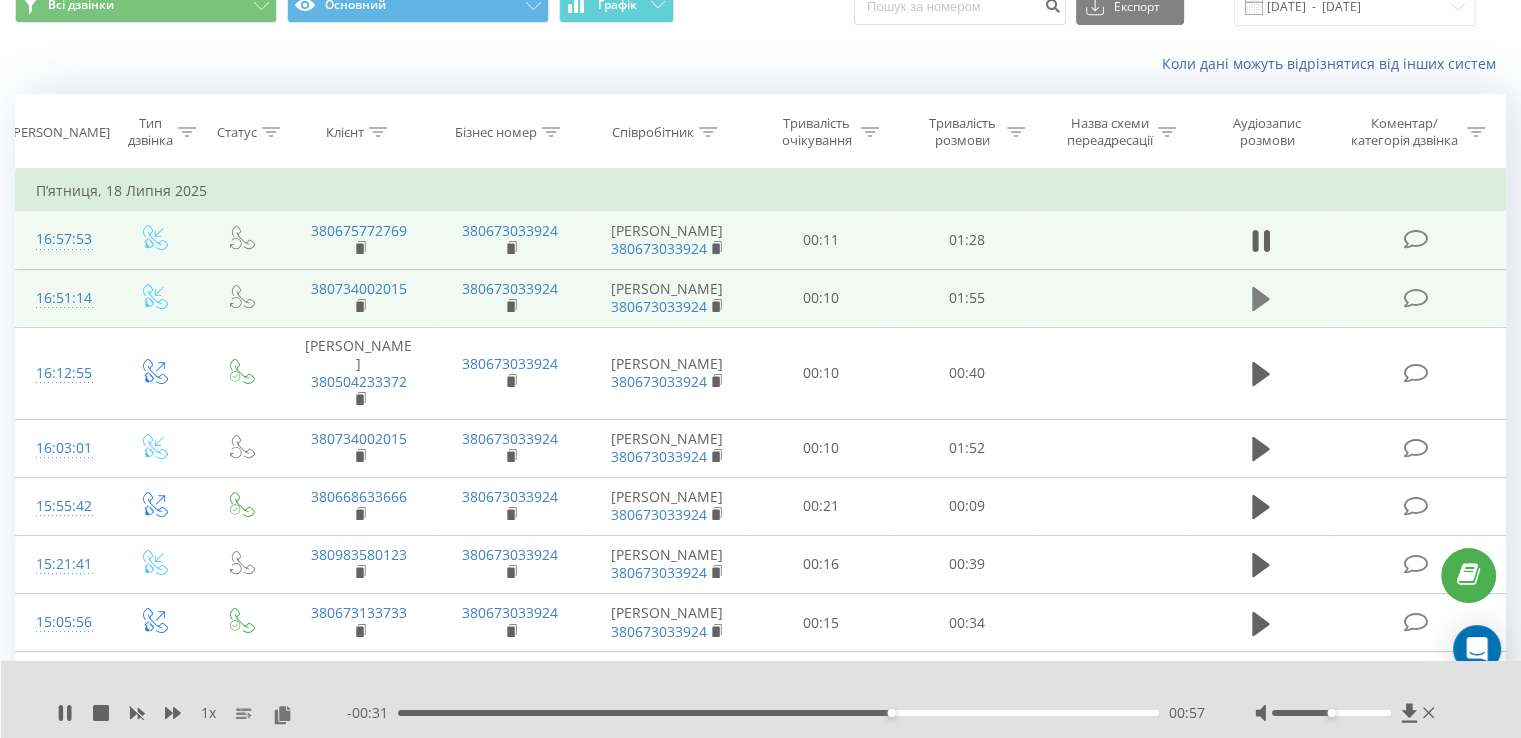 click at bounding box center [1261, 299] 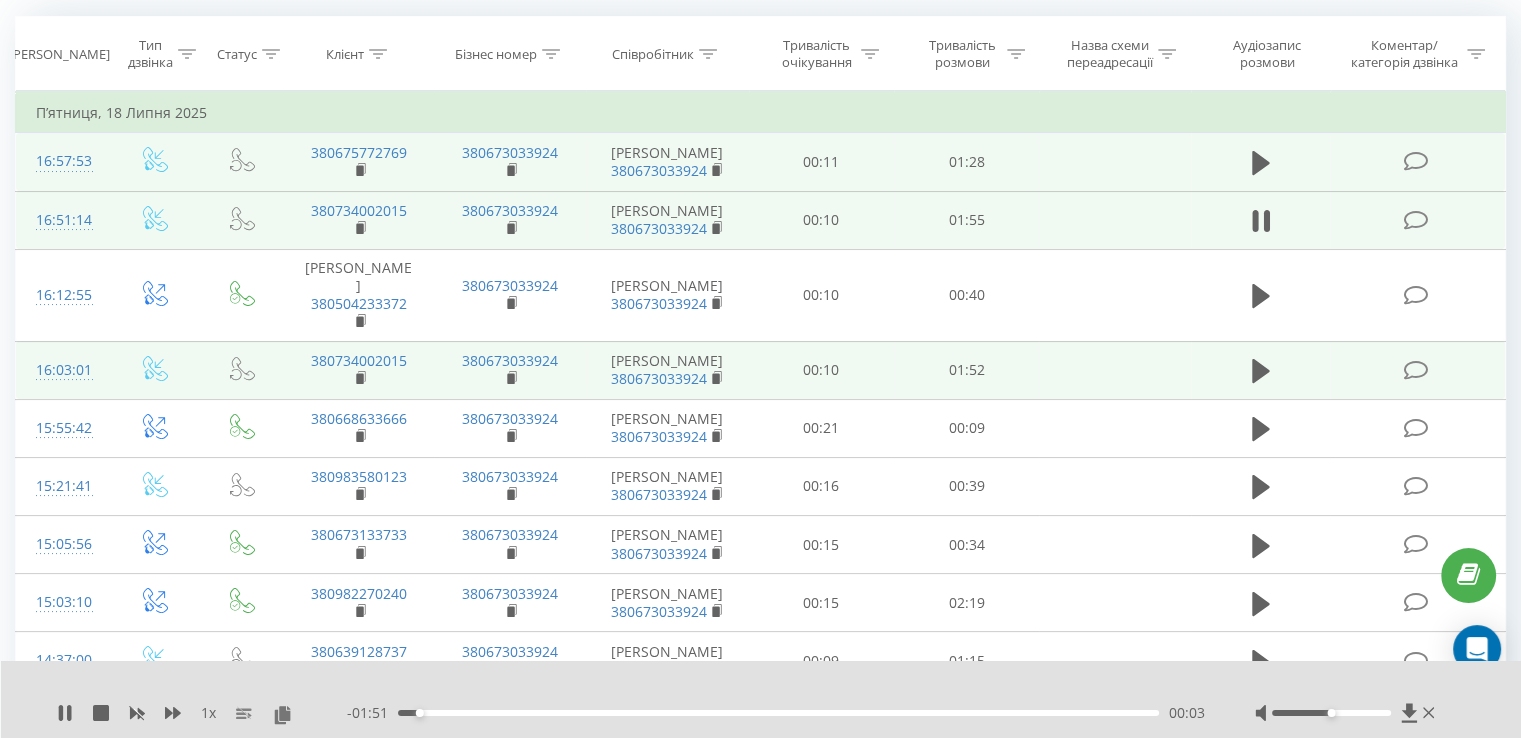 scroll, scrollTop: 172, scrollLeft: 0, axis: vertical 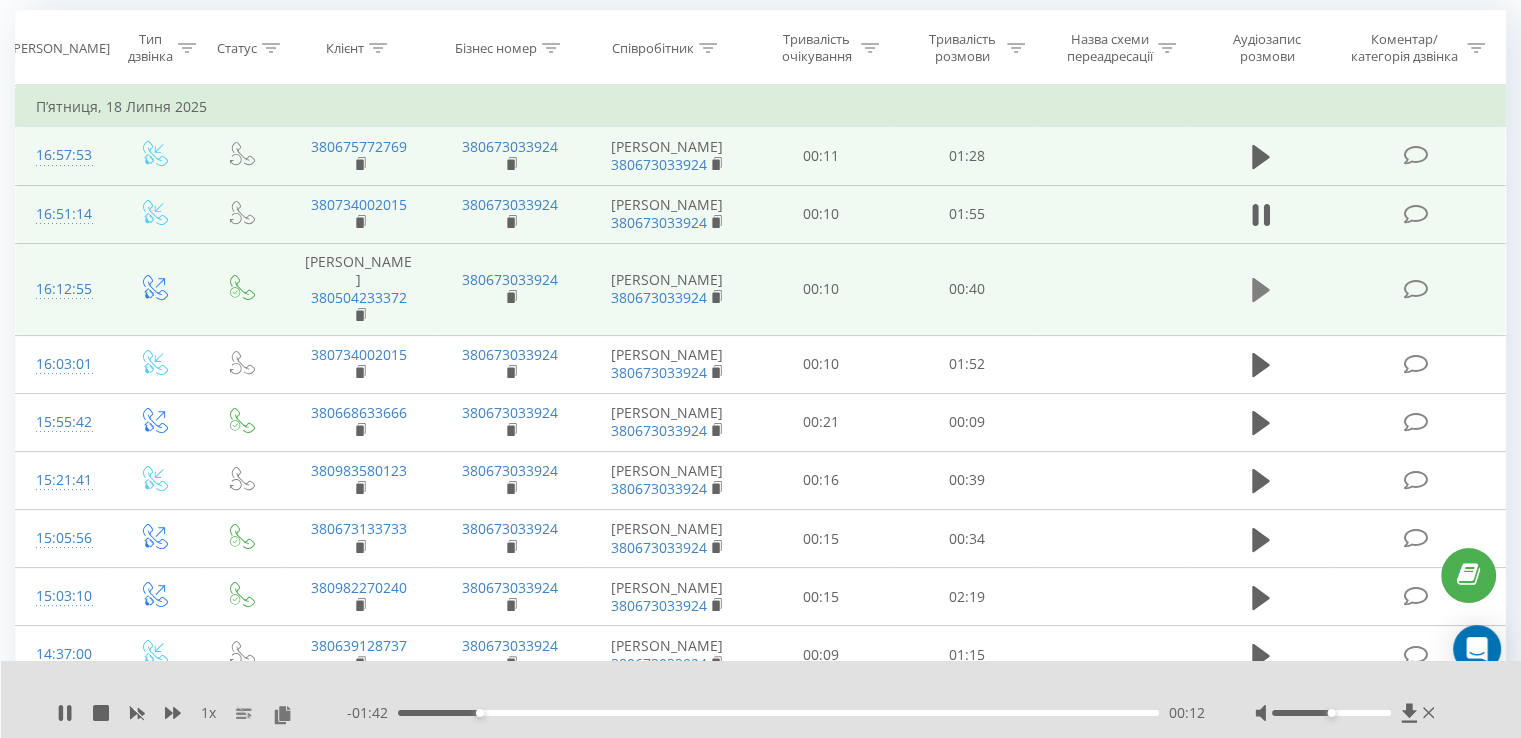 click 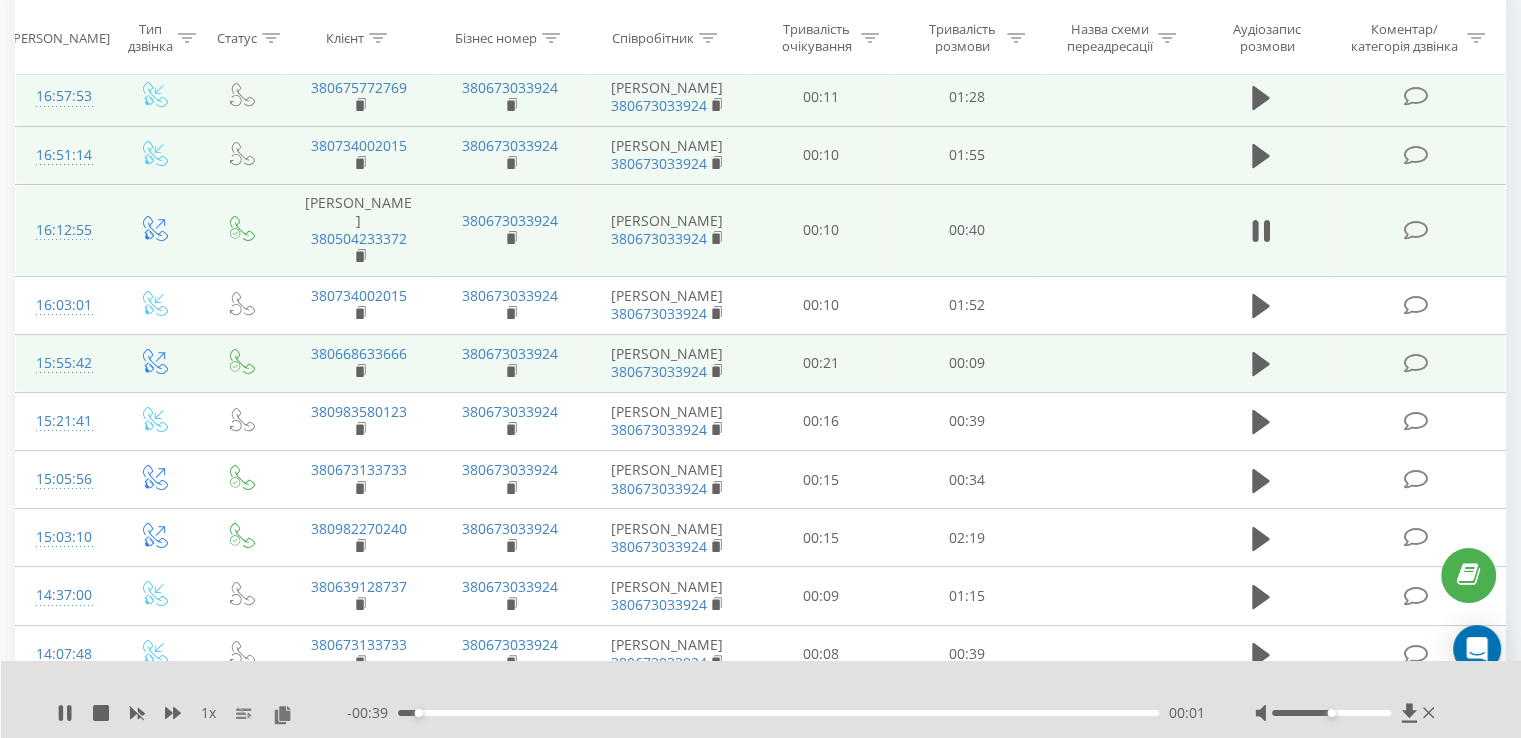 scroll, scrollTop: 238, scrollLeft: 0, axis: vertical 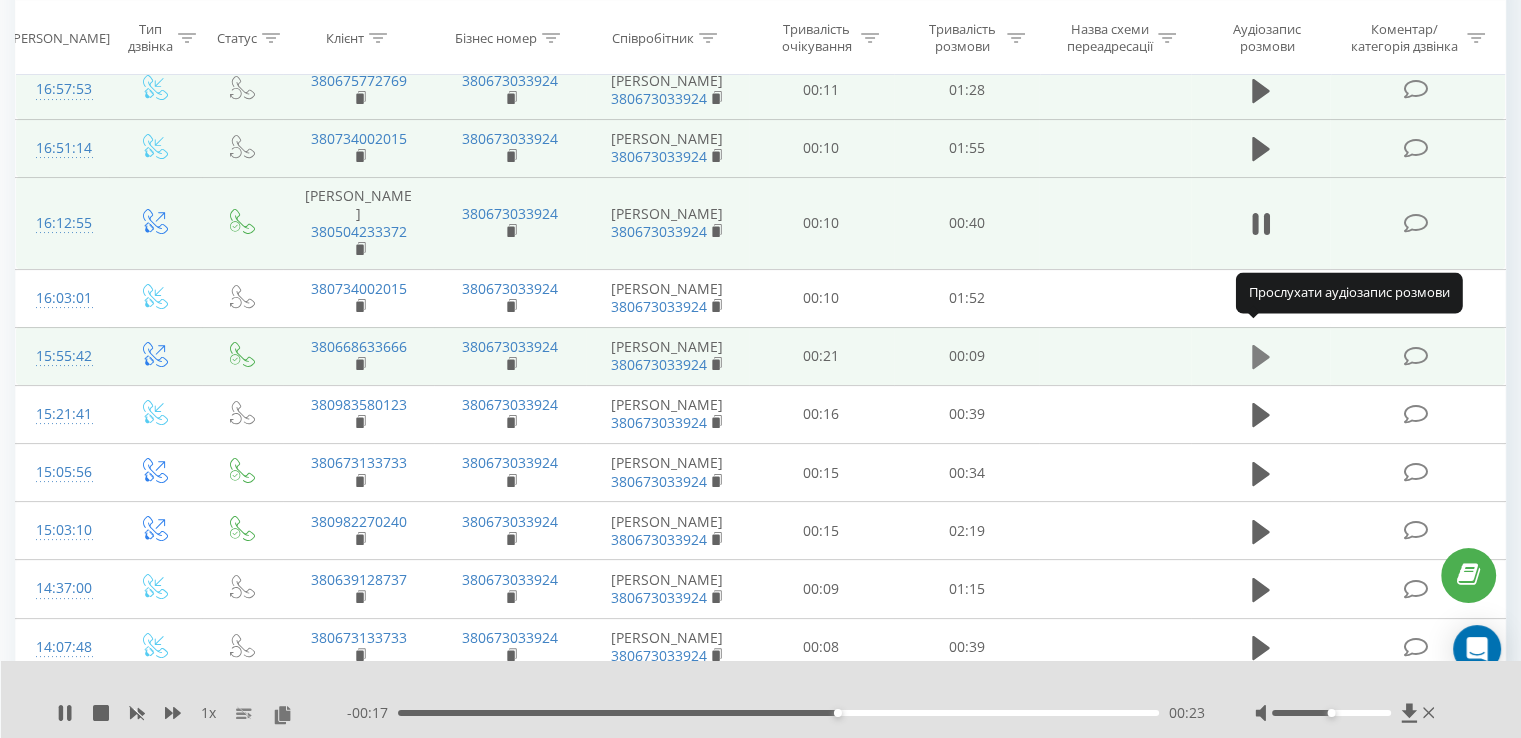 click 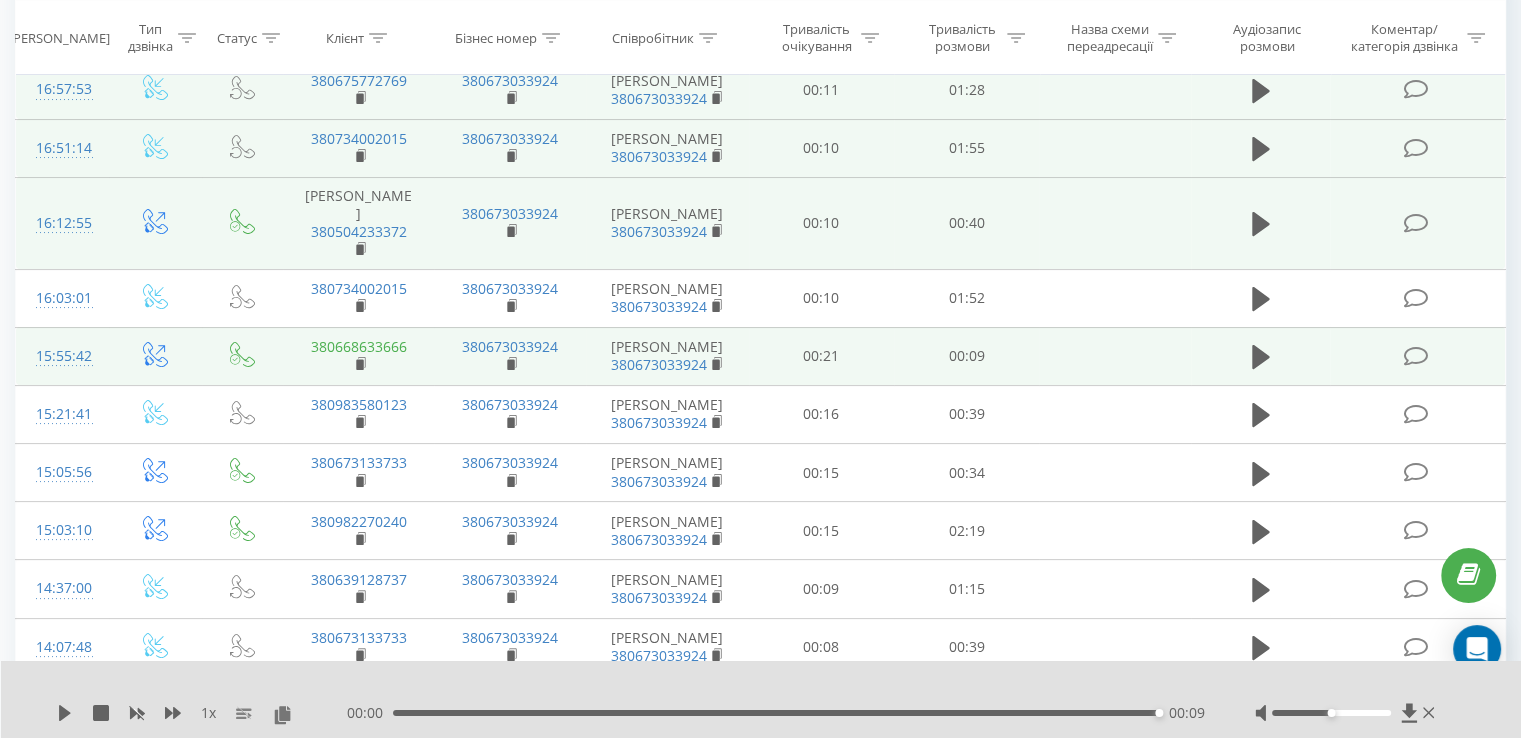 click on "380668633666" at bounding box center (359, 346) 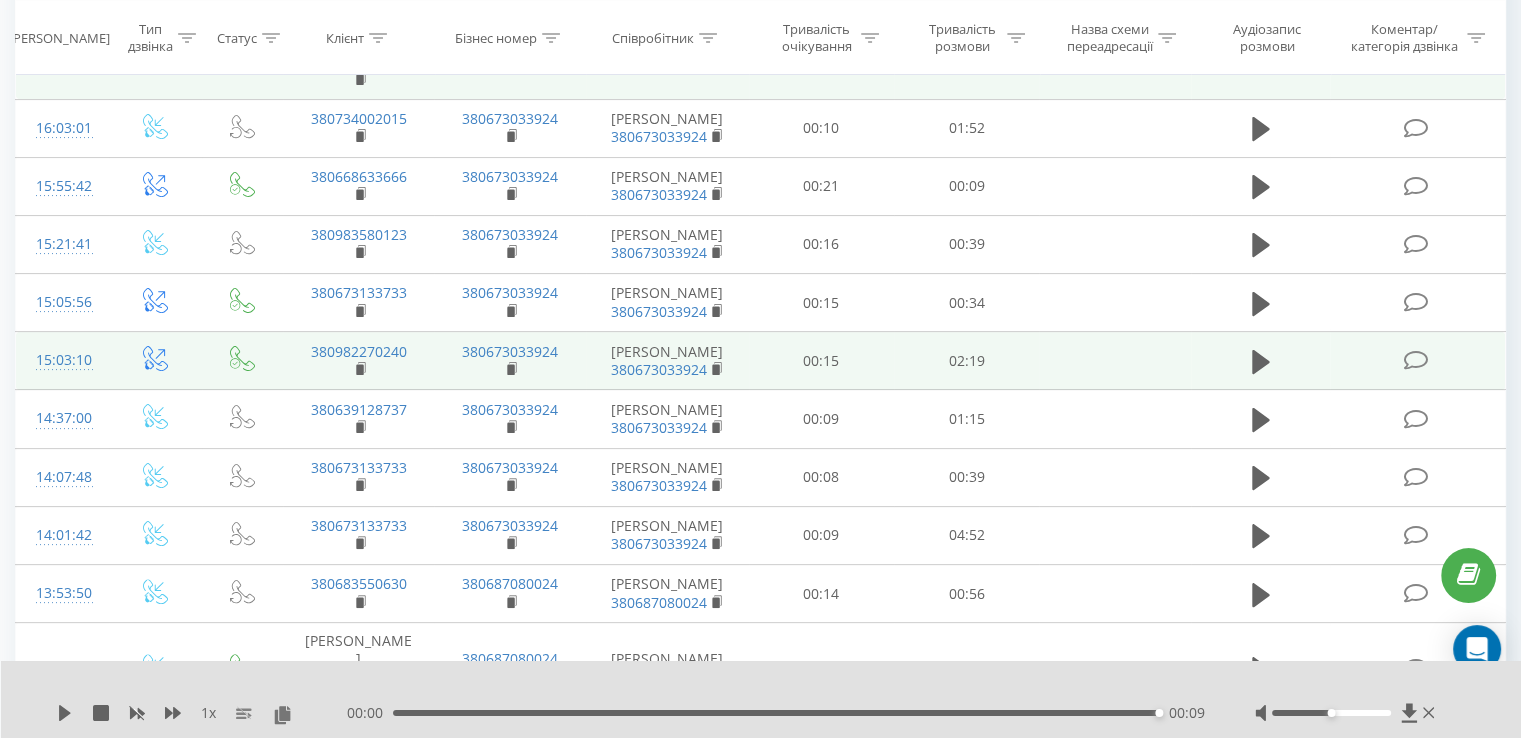 scroll, scrollTop: 435, scrollLeft: 0, axis: vertical 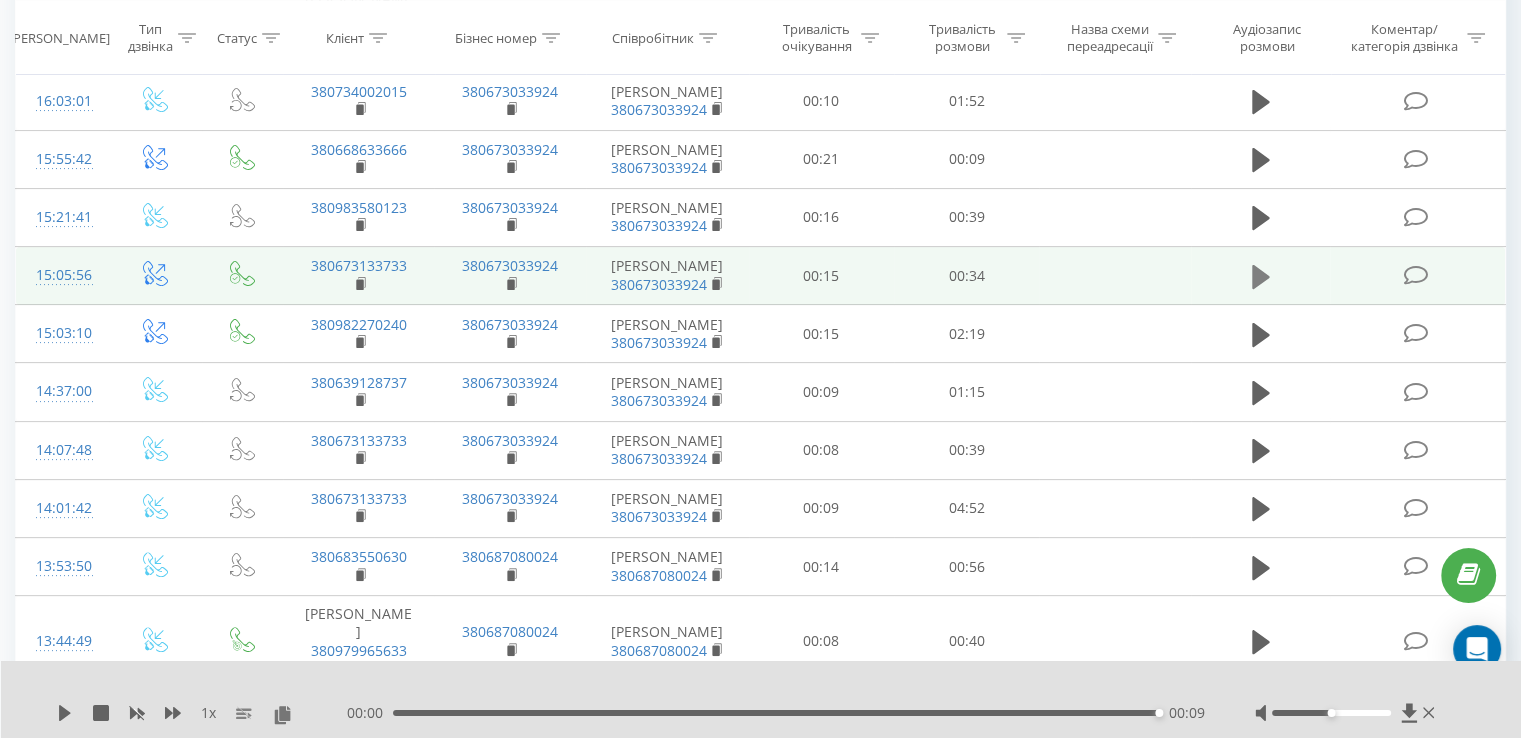 click 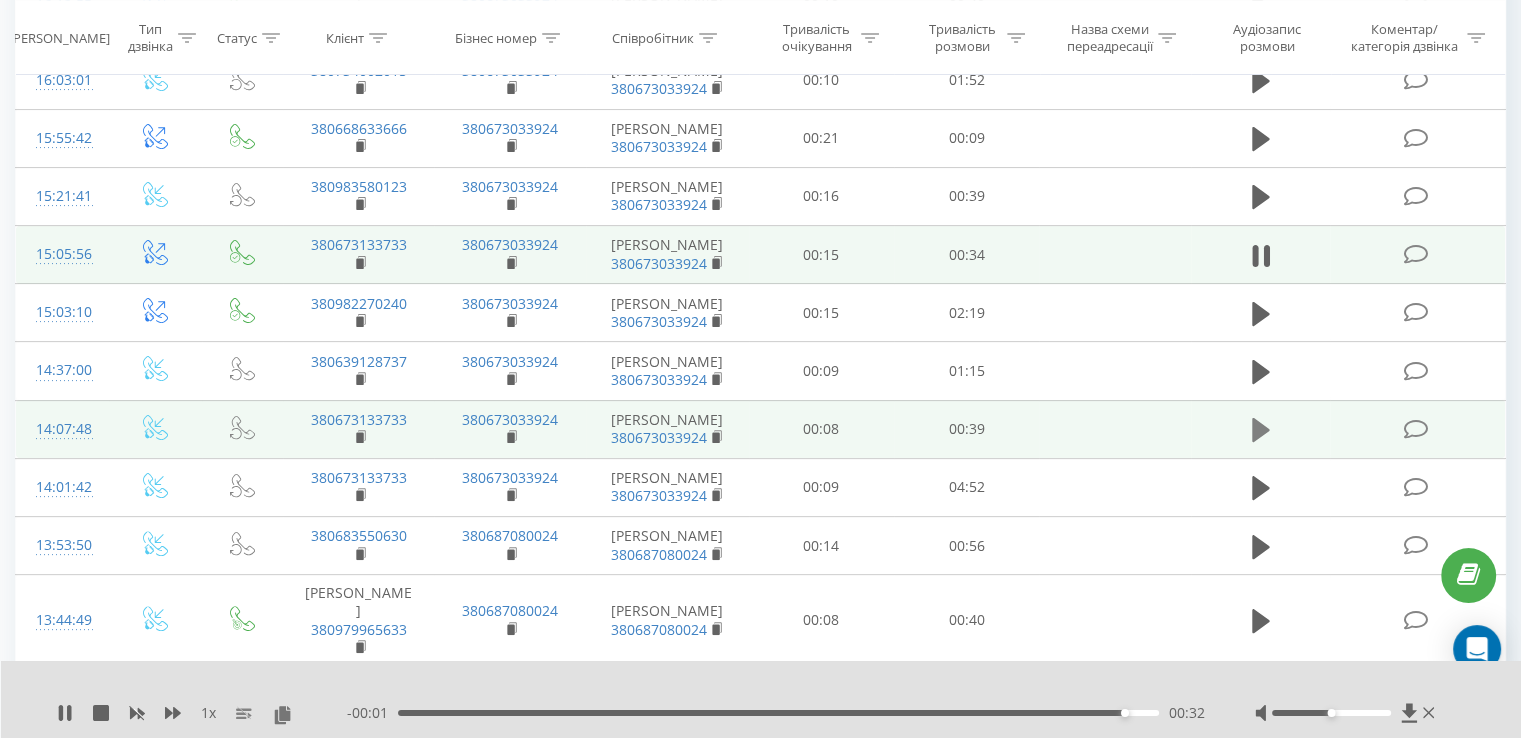 scroll, scrollTop: 522, scrollLeft: 0, axis: vertical 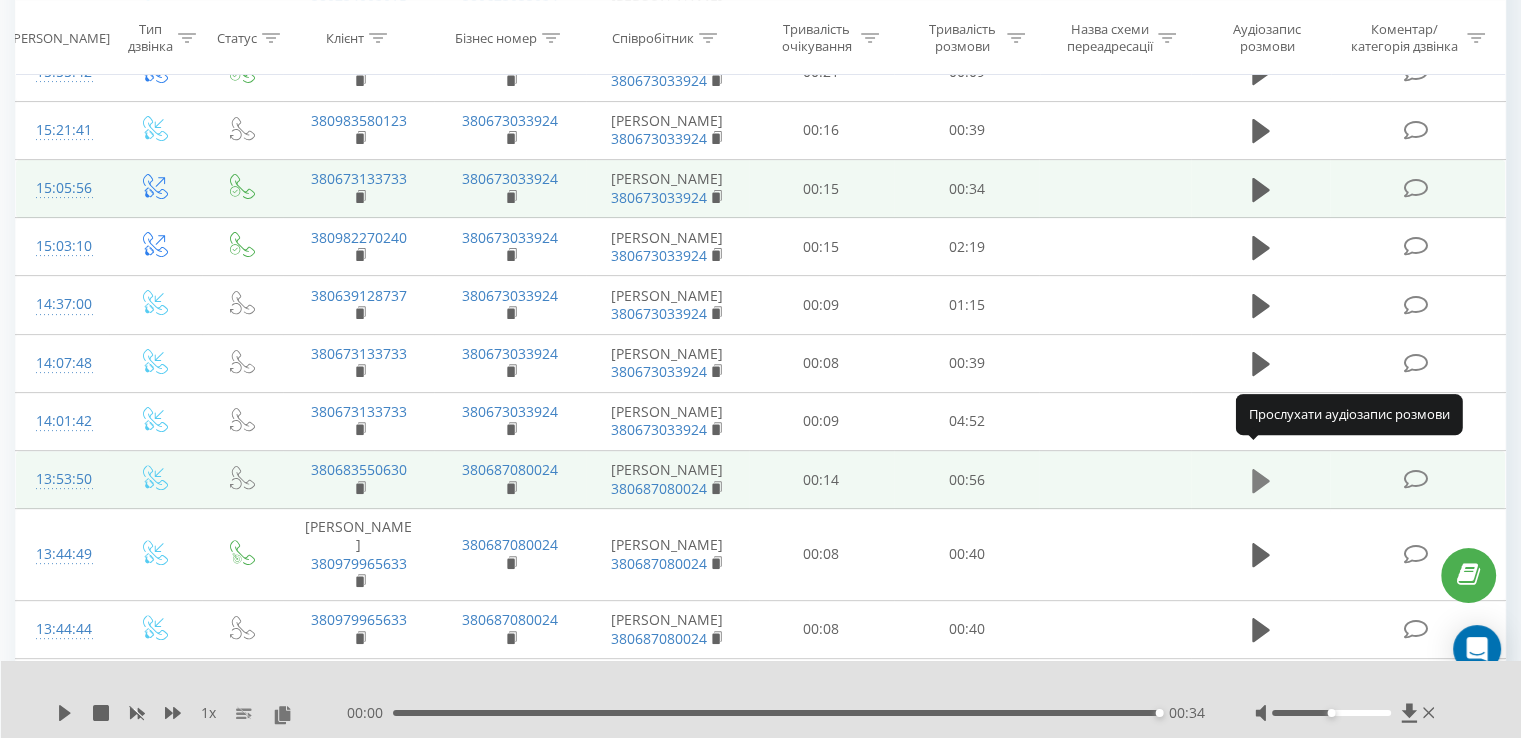 click 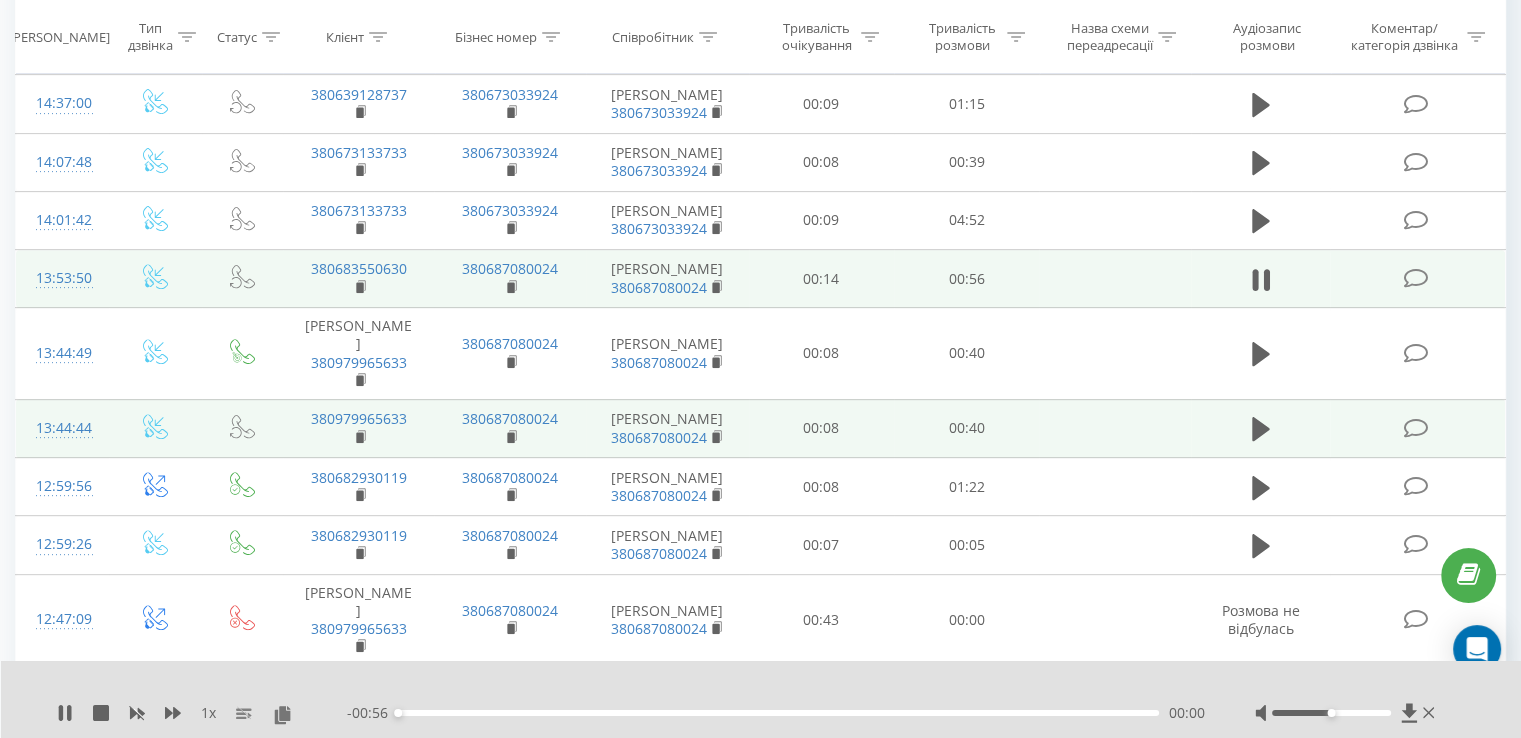 scroll, scrollTop: 724, scrollLeft: 0, axis: vertical 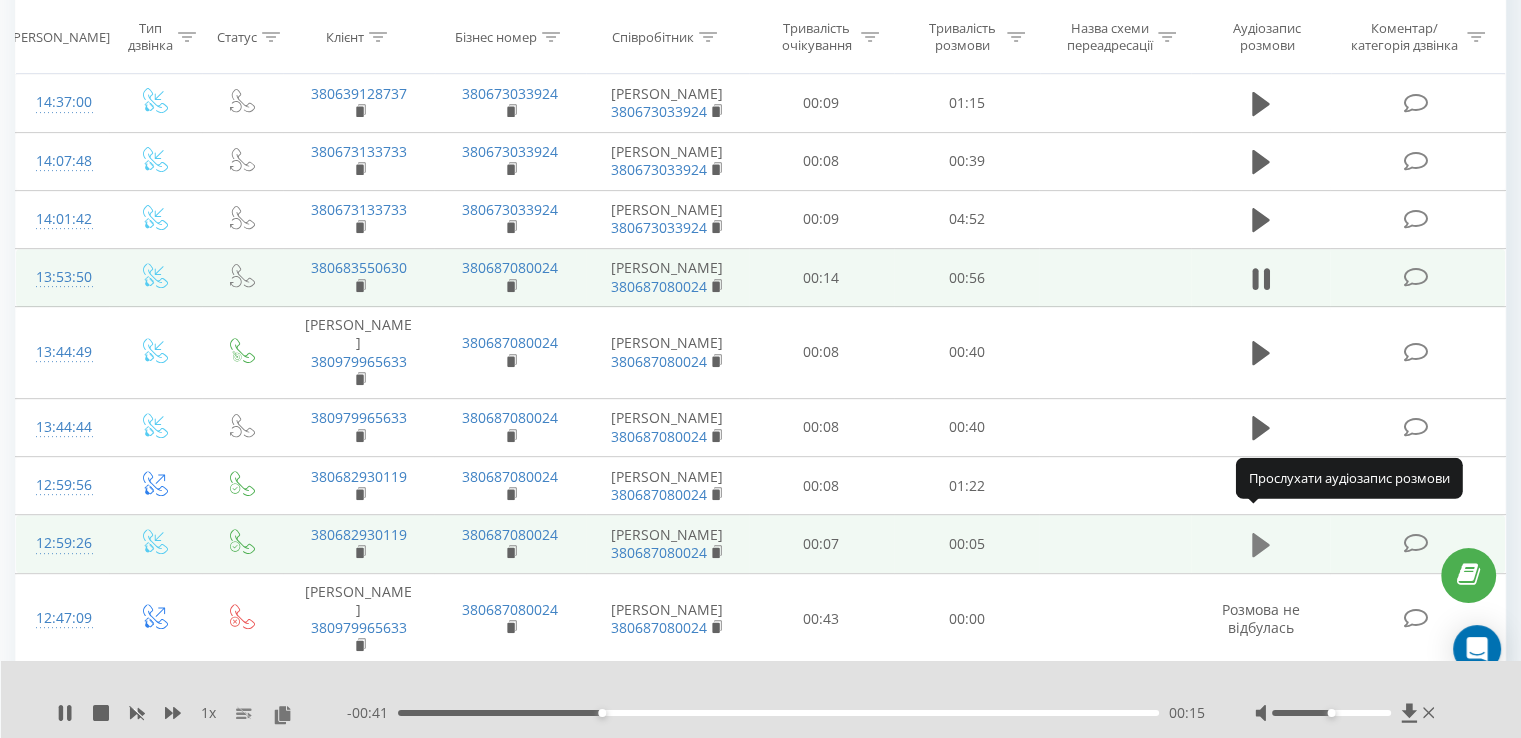 click 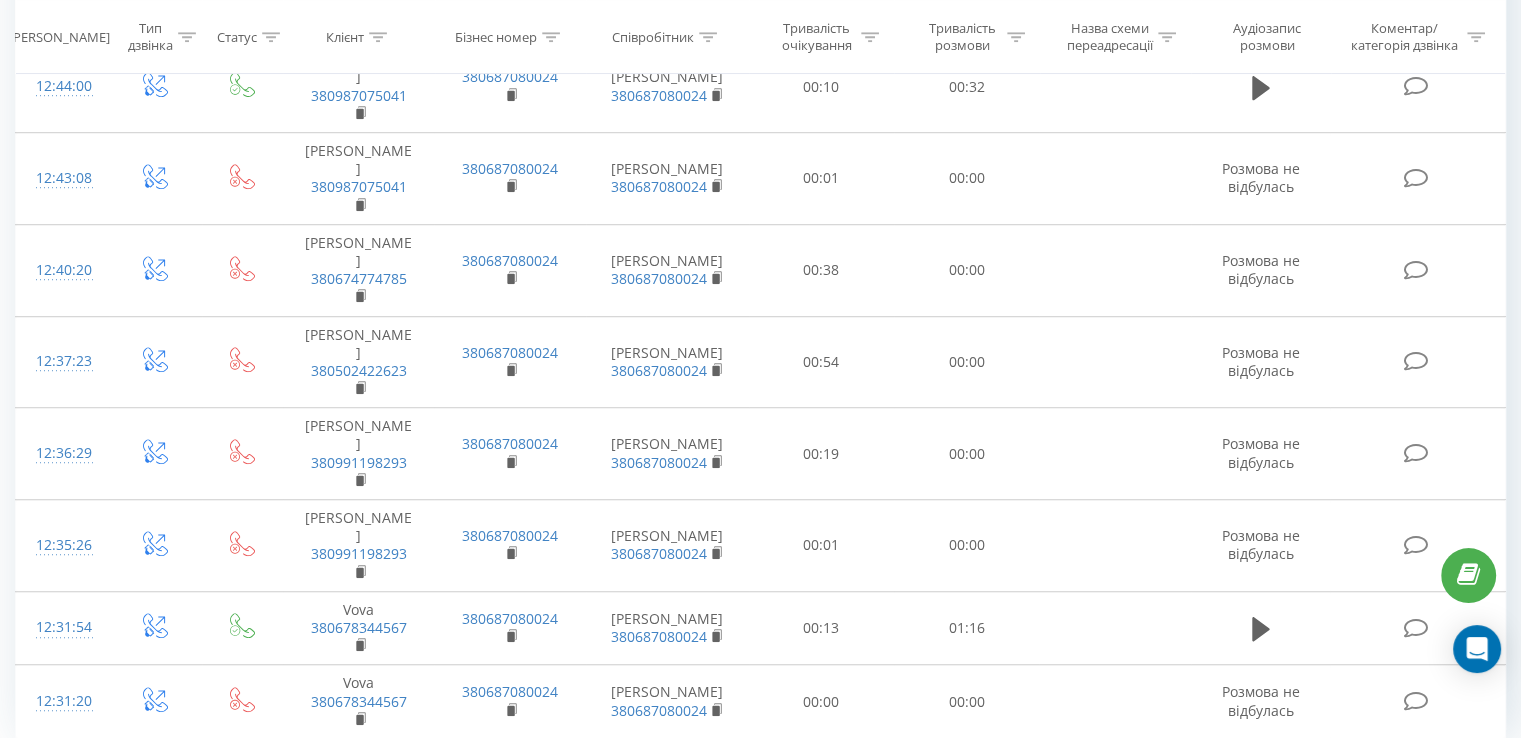 scroll, scrollTop: 1368, scrollLeft: 0, axis: vertical 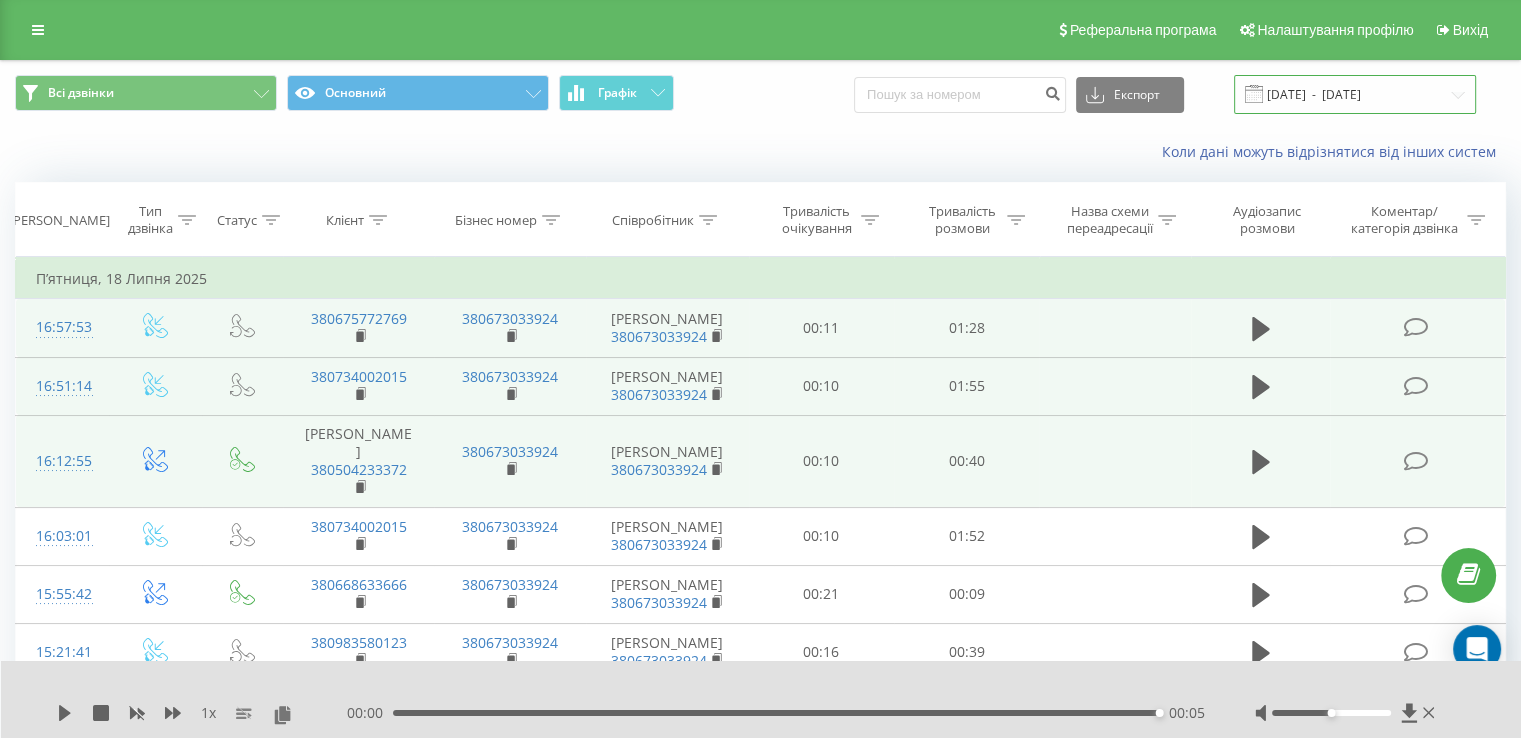 click on "[DATE]  -  [DATE]" at bounding box center (1355, 94) 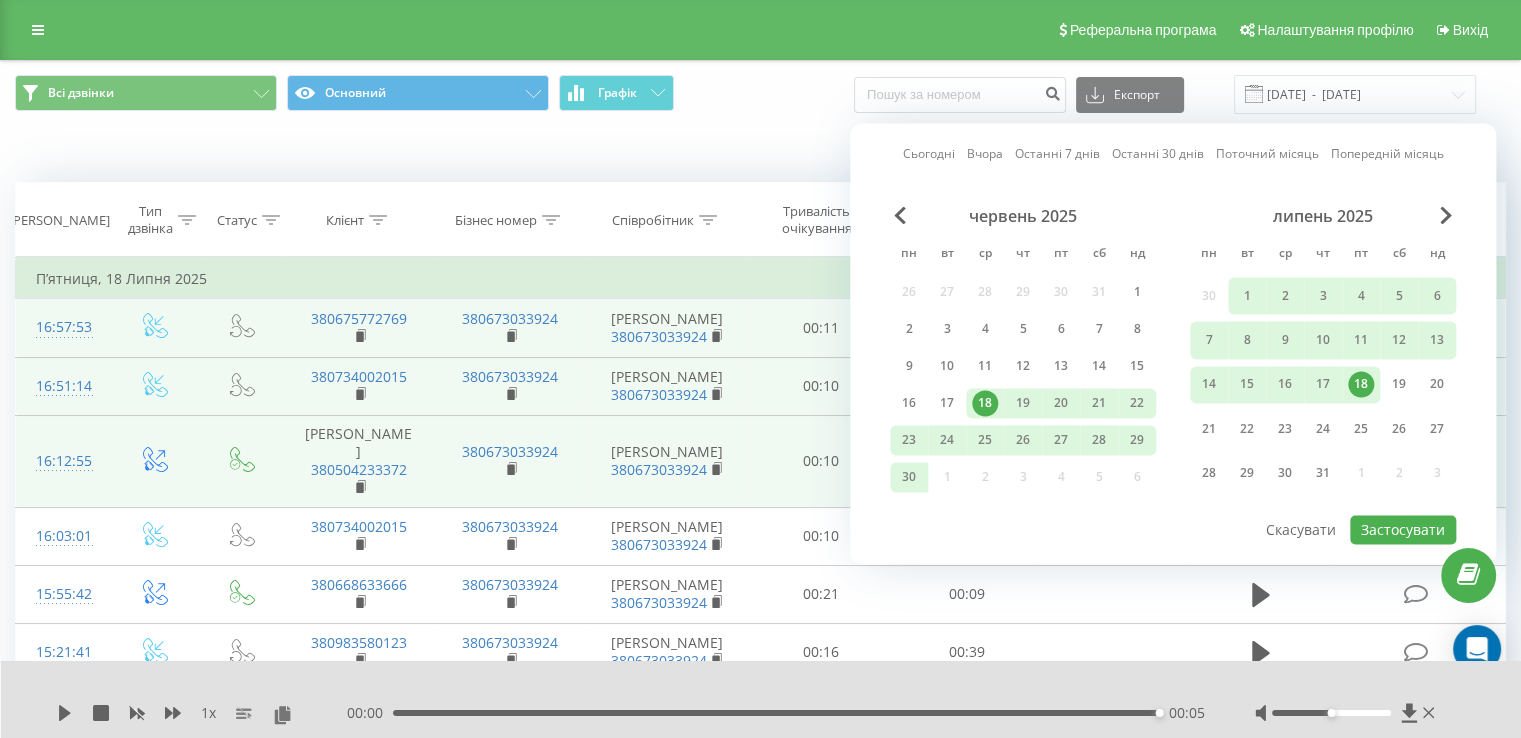 click on "18" at bounding box center [1361, 384] 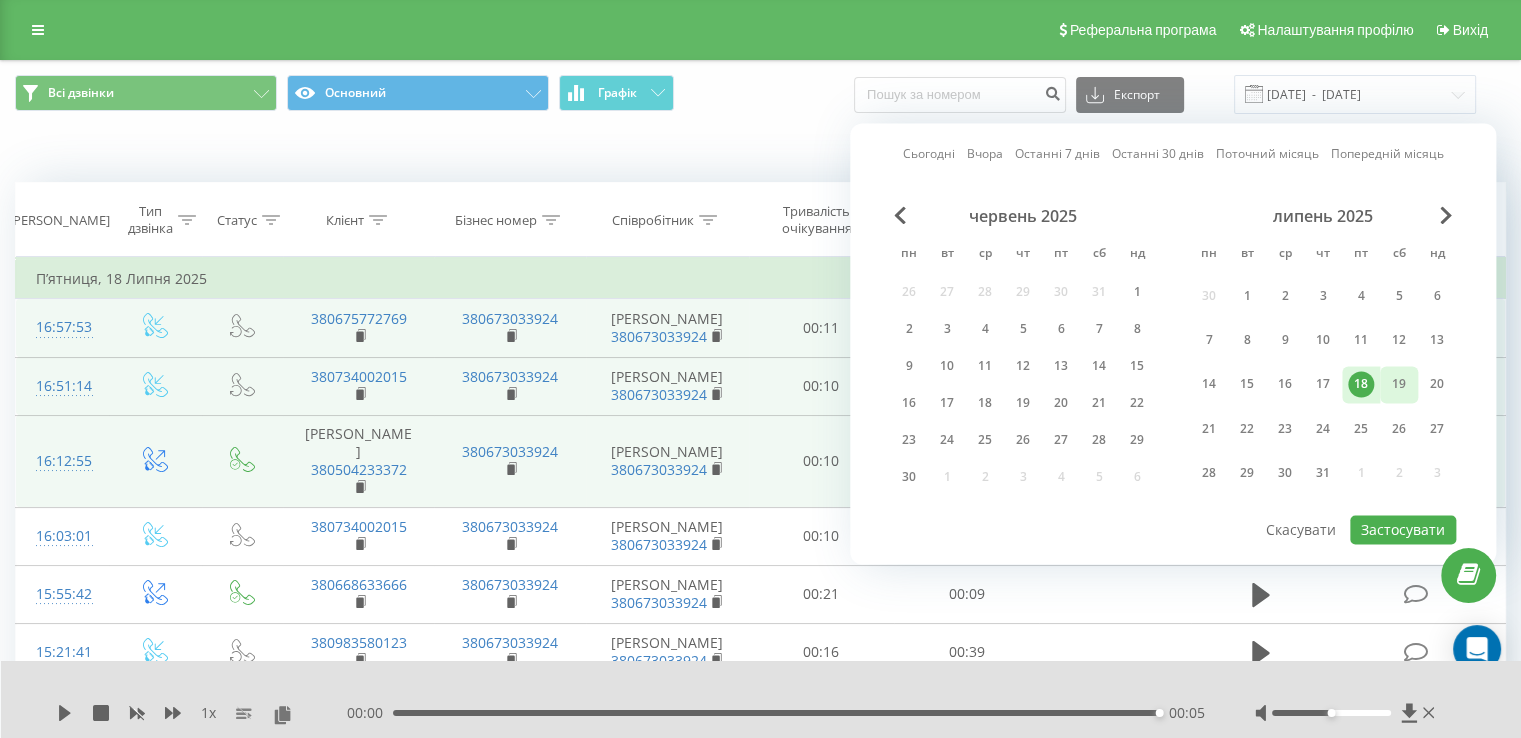 click on "19" at bounding box center (1399, 385) 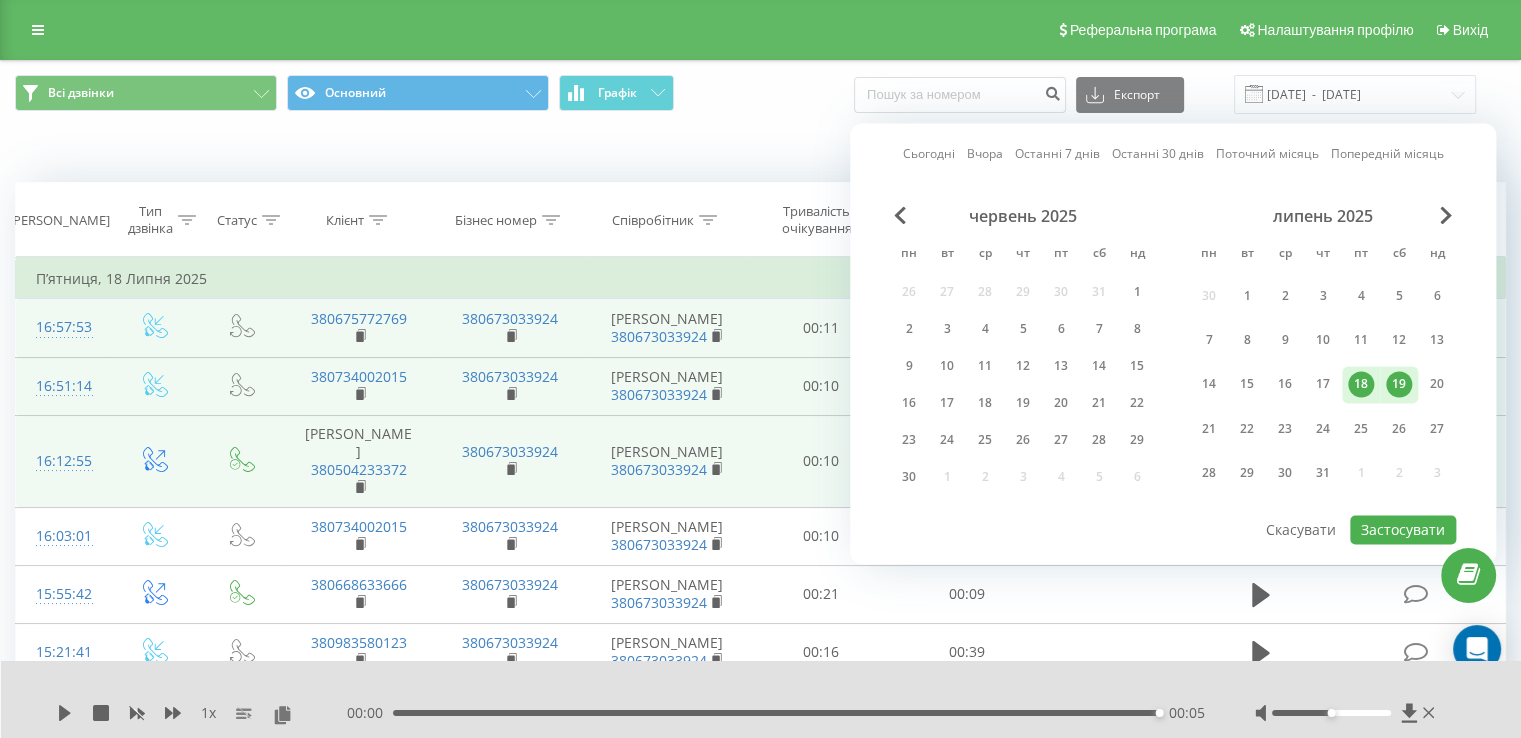 click on "18" at bounding box center (1361, 385) 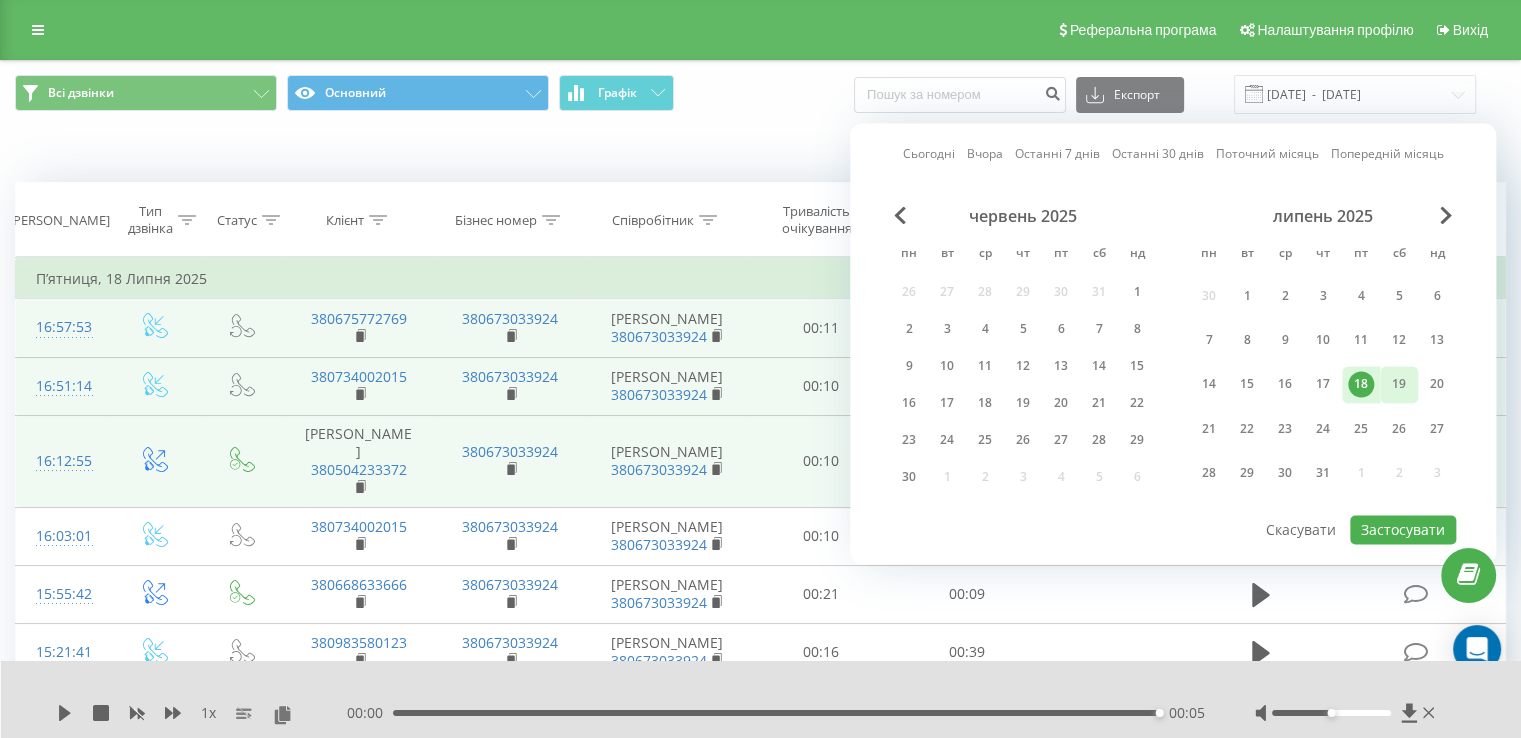 click on "19" at bounding box center [1399, 385] 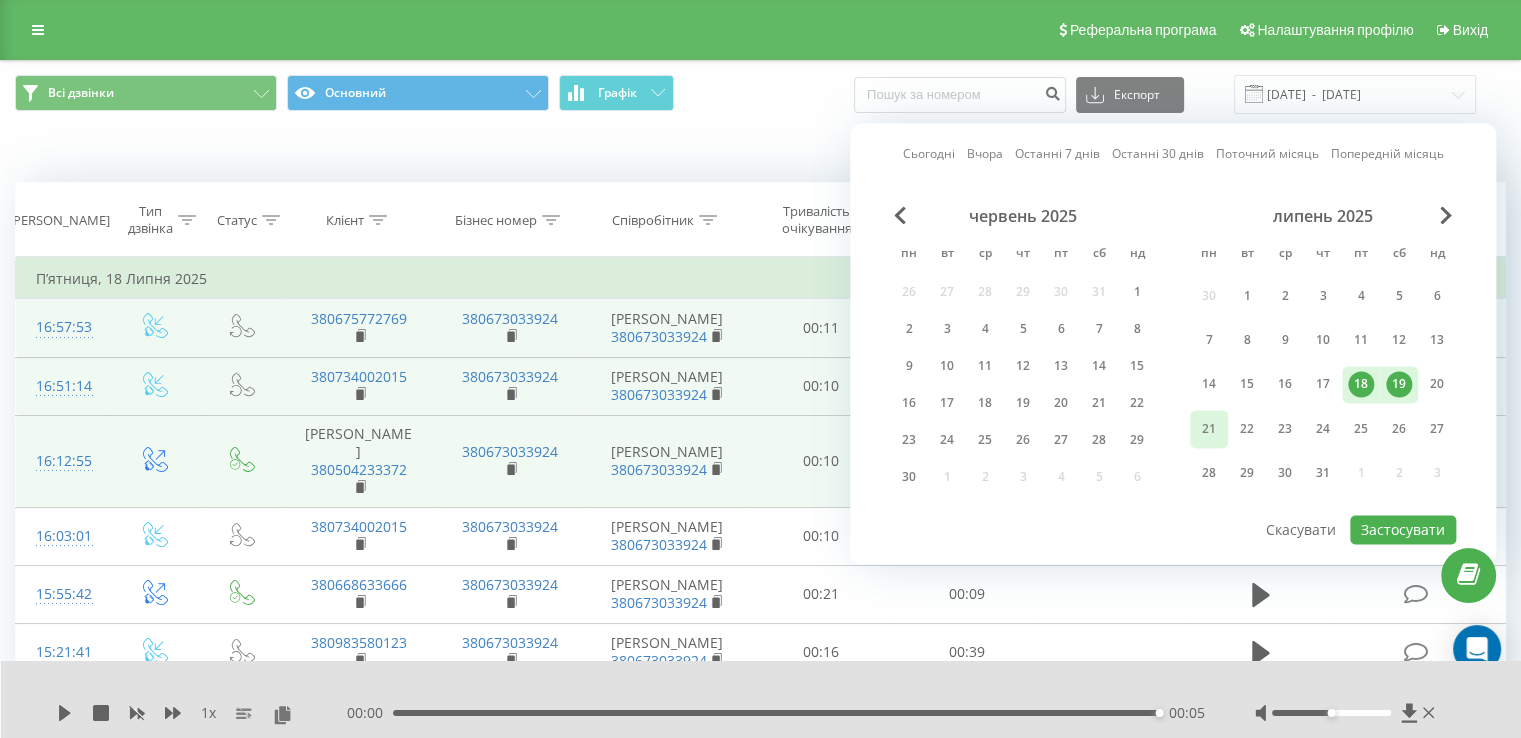 click on "21" at bounding box center [1209, 429] 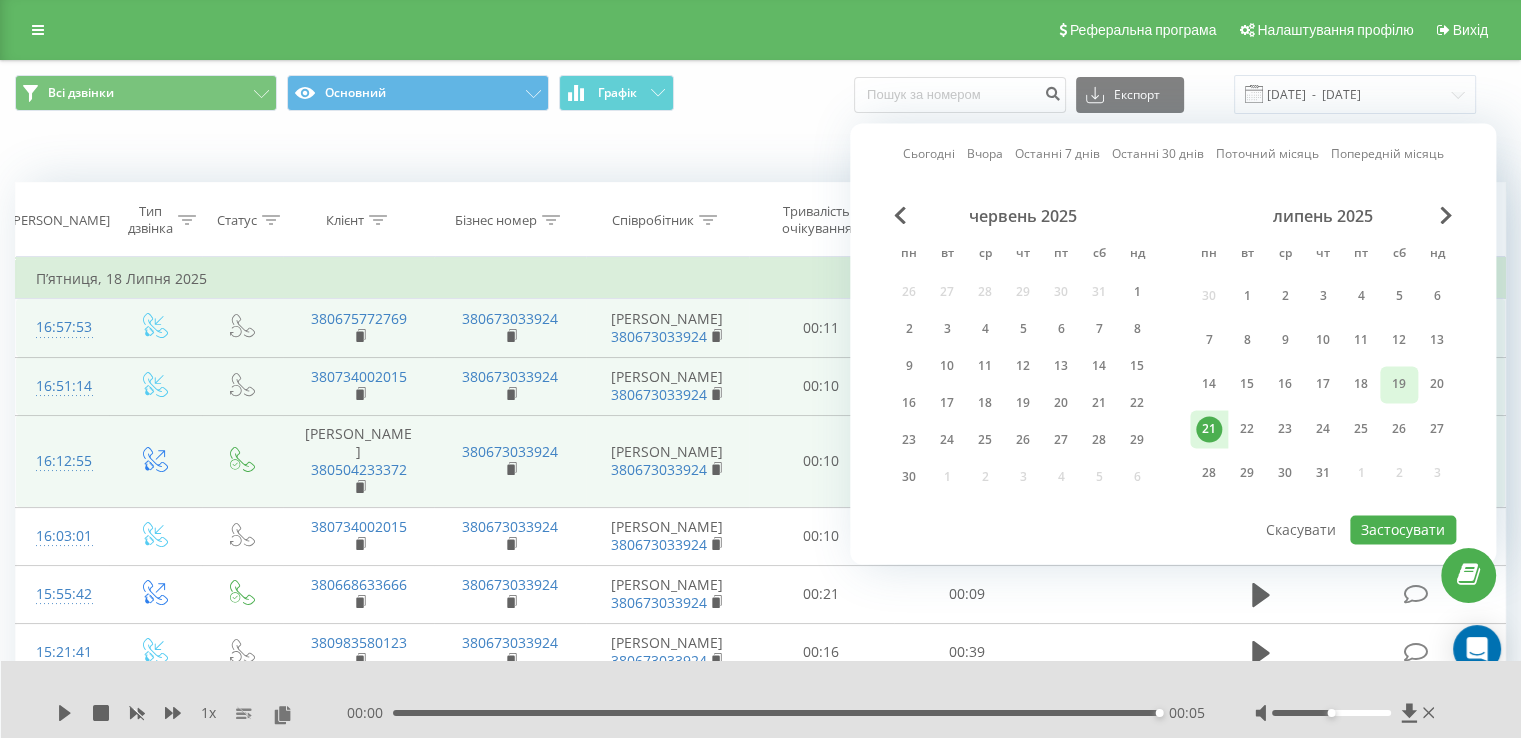 click on "19" at bounding box center [1399, 385] 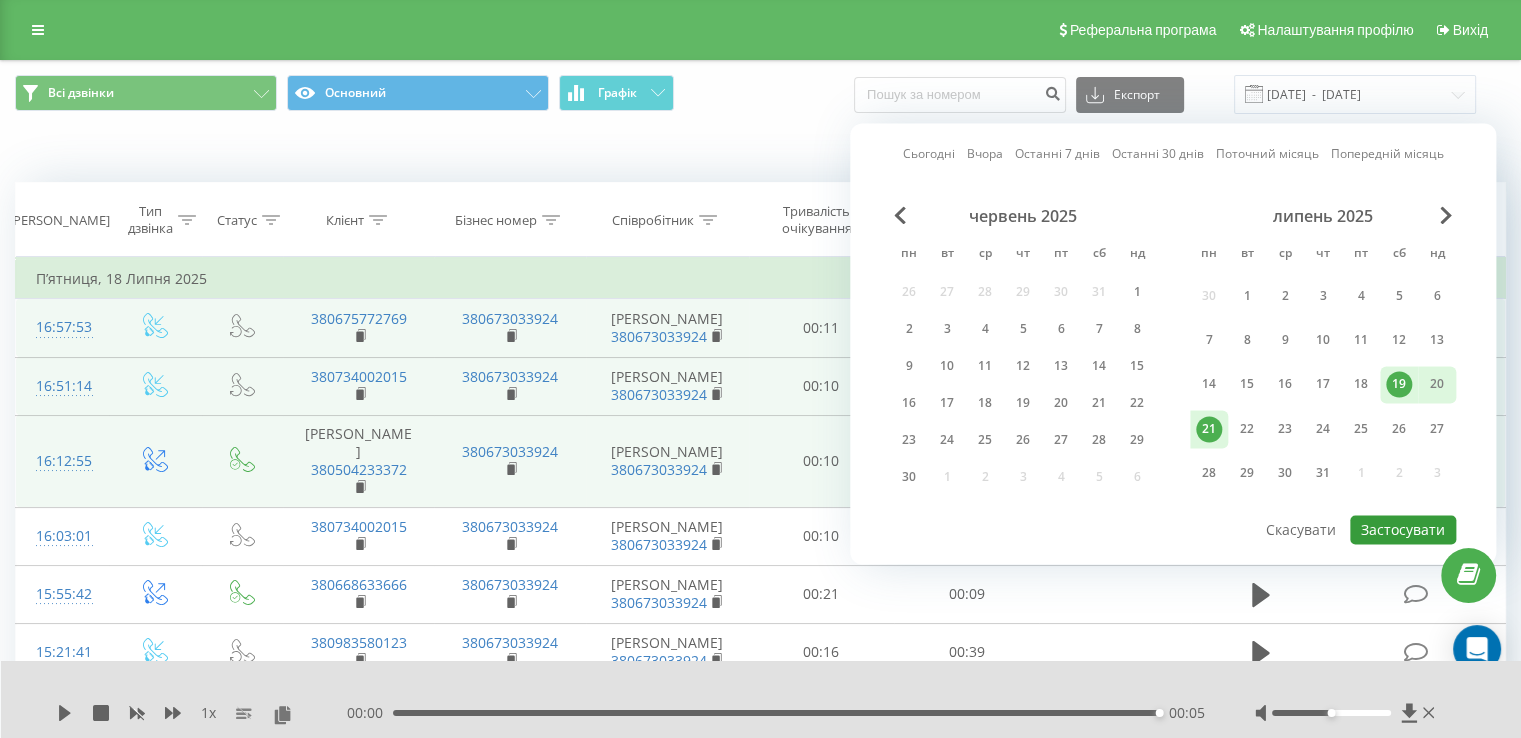 click on "Застосувати" at bounding box center (1403, 529) 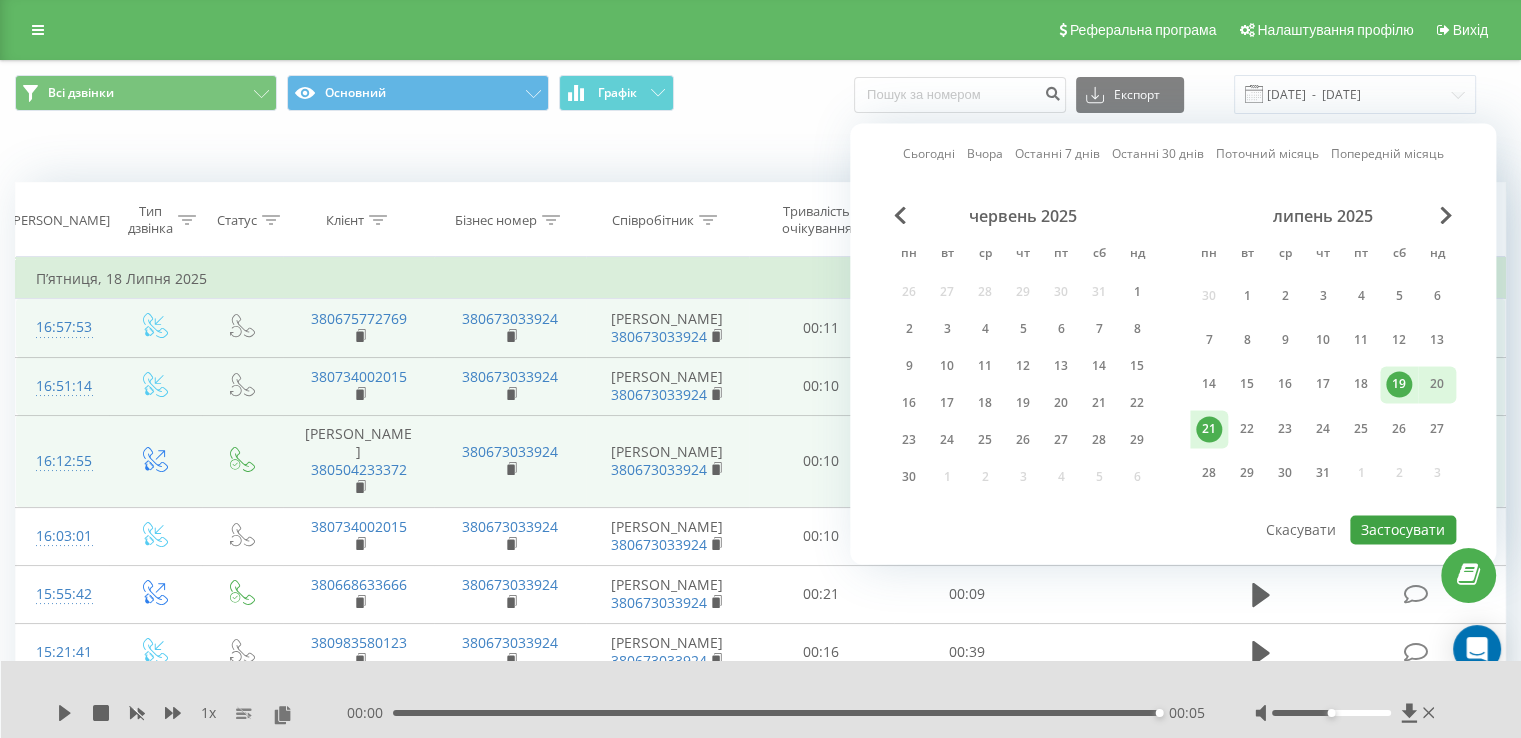 type on "[DATE]  -  [DATE]" 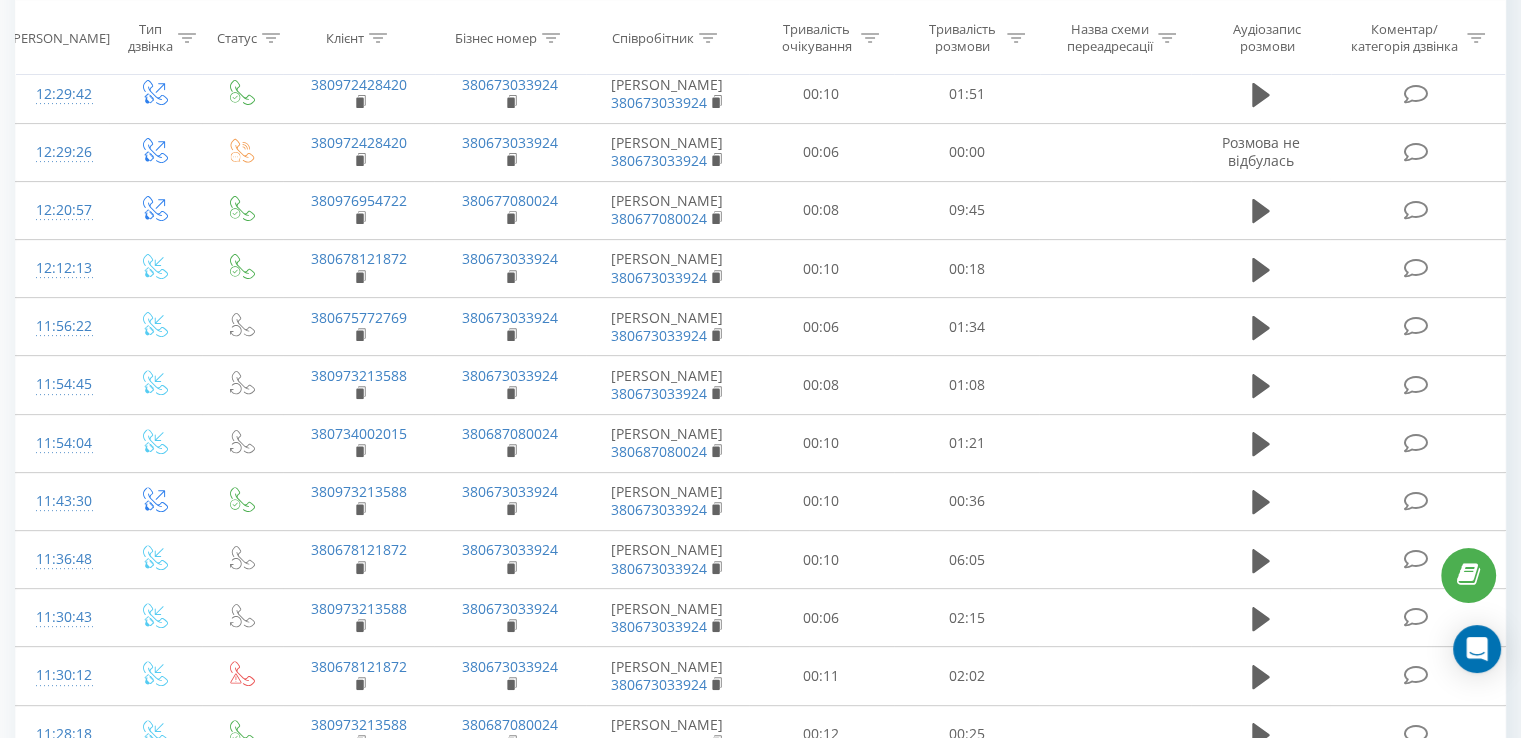 scroll, scrollTop: 1116, scrollLeft: 0, axis: vertical 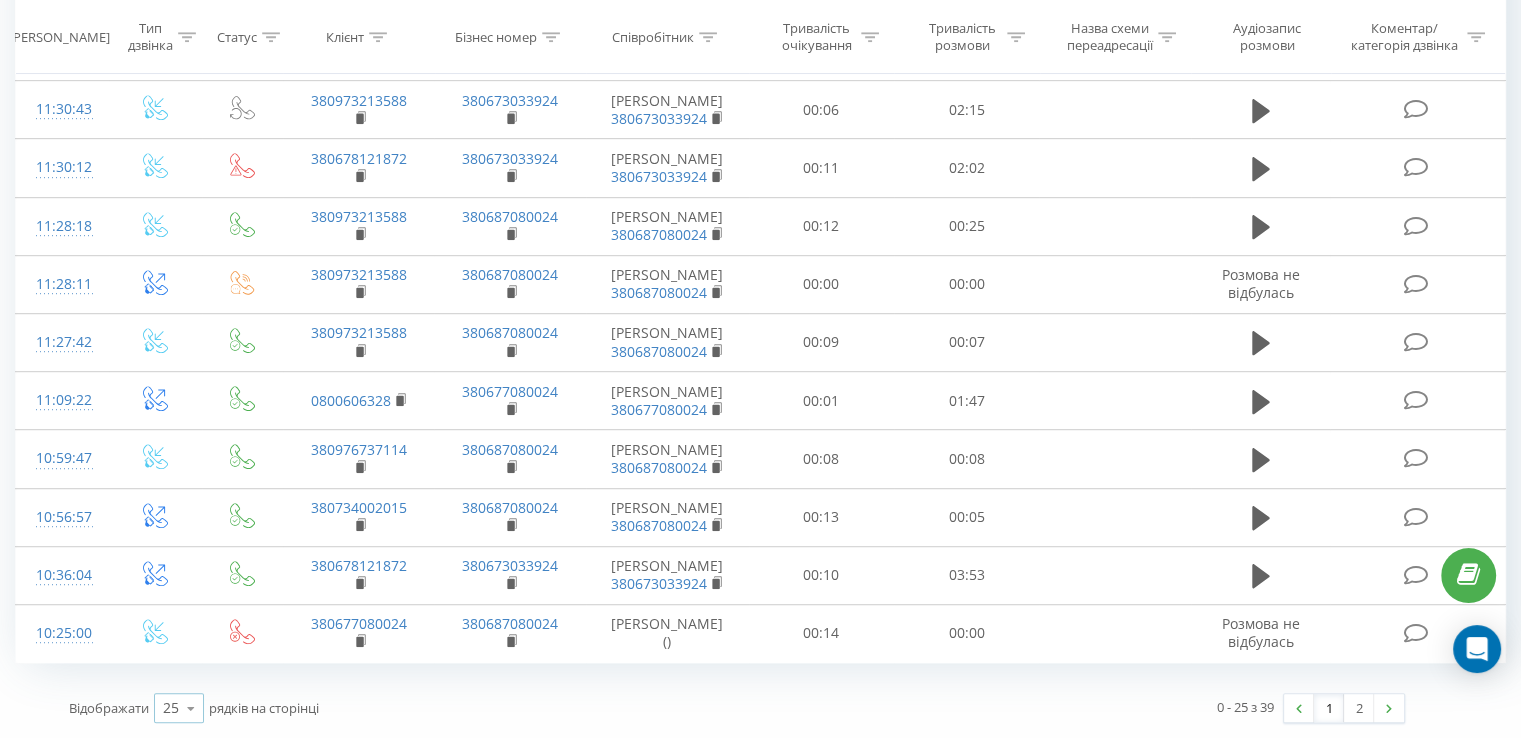 click at bounding box center [191, 708] 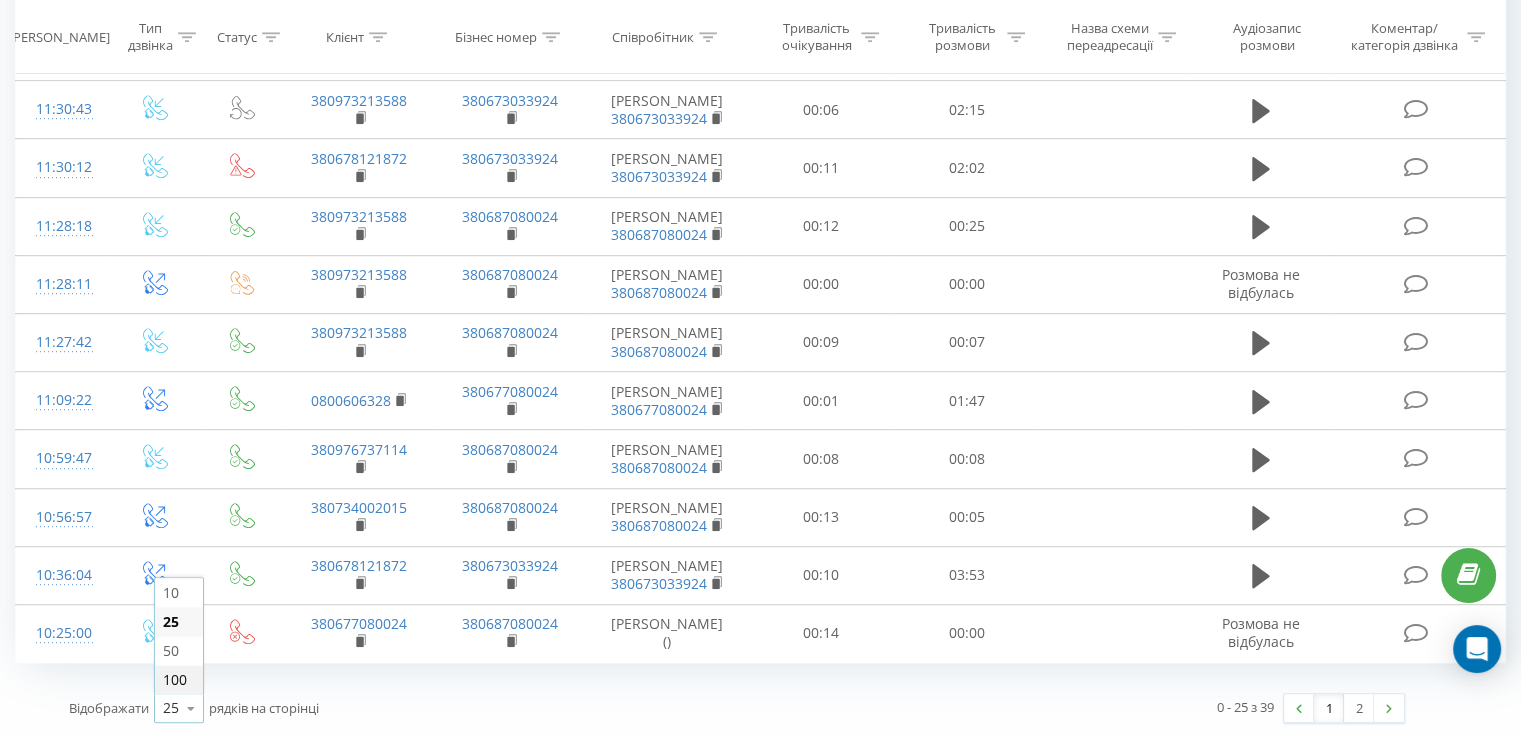 click on "100" at bounding box center (175, 679) 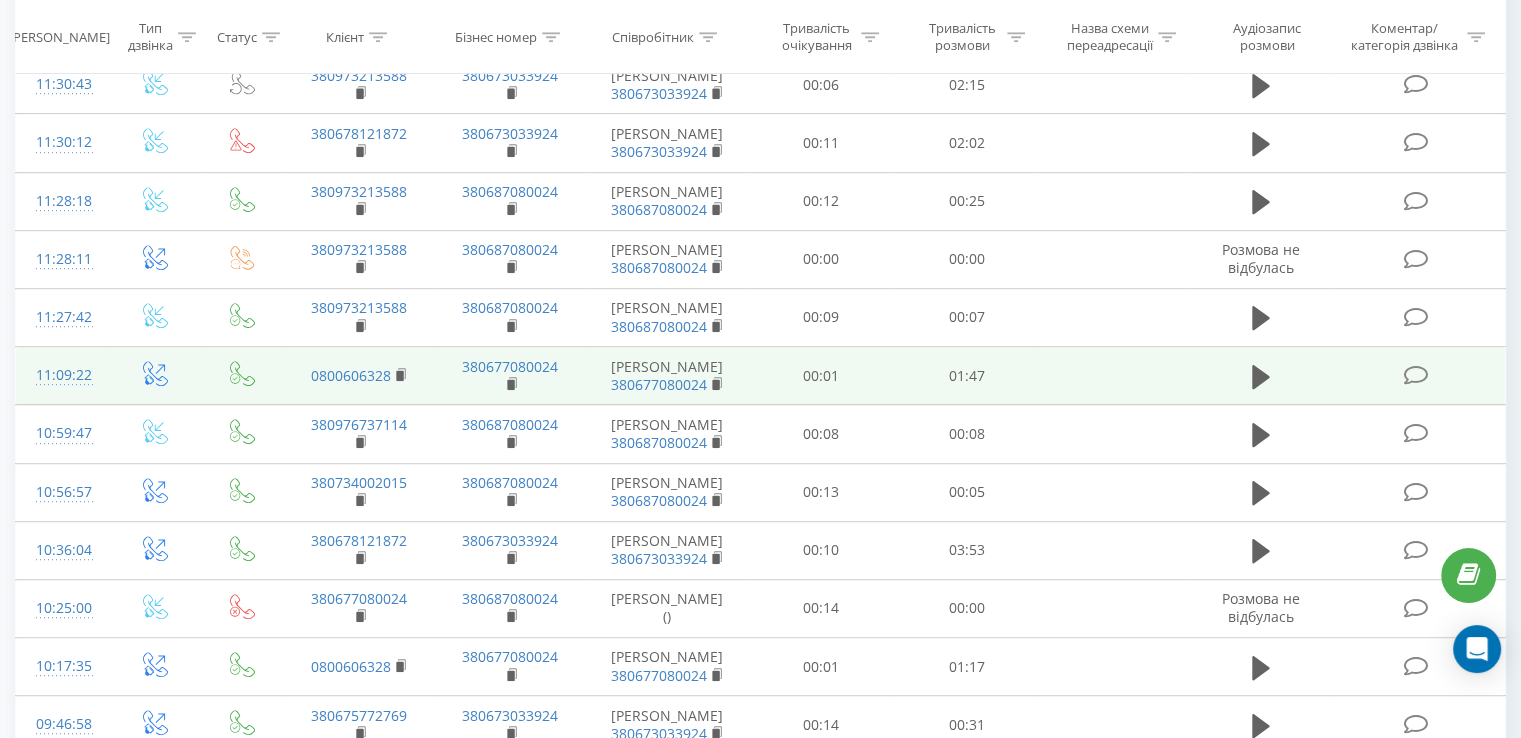 scroll, scrollTop: 2023, scrollLeft: 0, axis: vertical 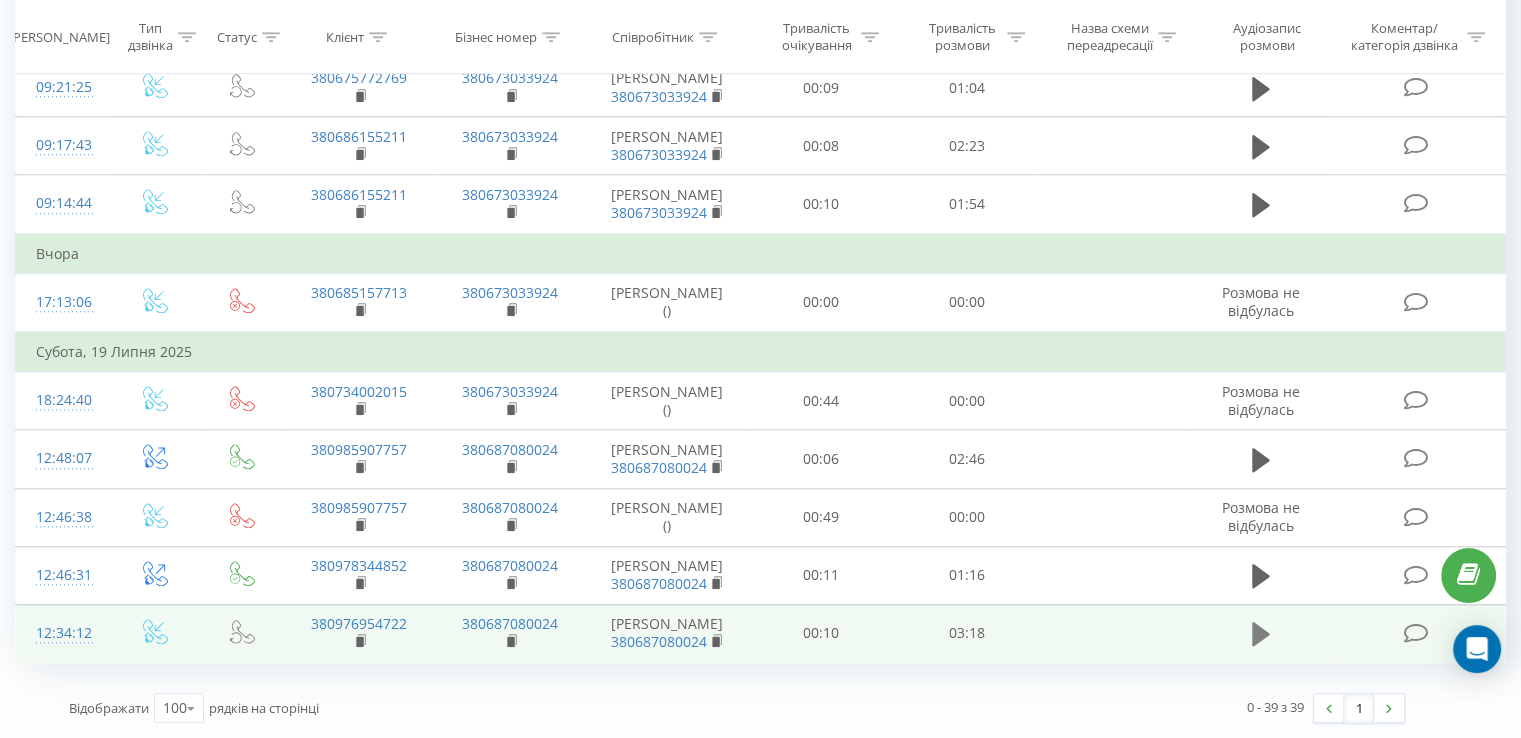 click 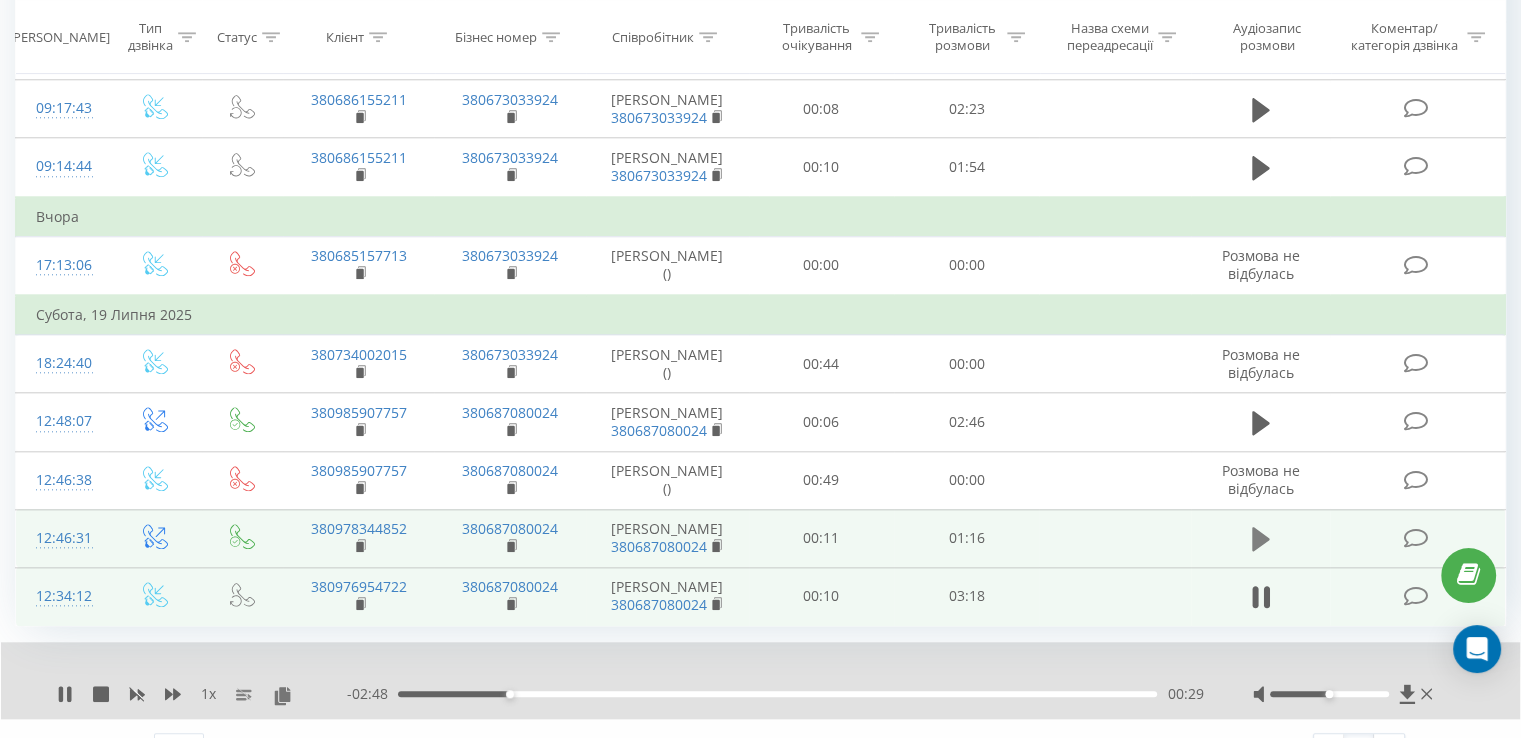 click 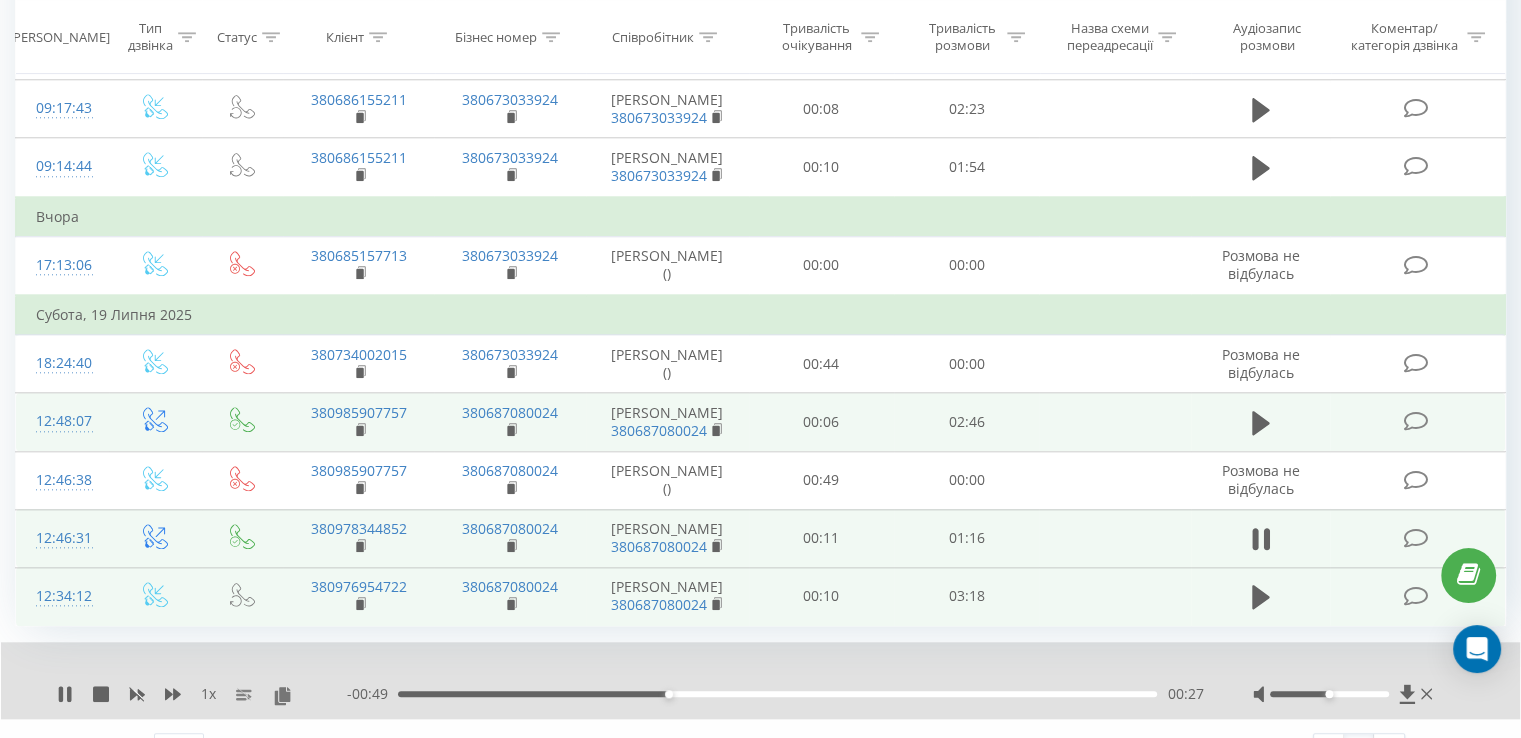 drag, startPoint x: 1259, startPoint y: 586, endPoint x: 1266, endPoint y: 477, distance: 109.22454 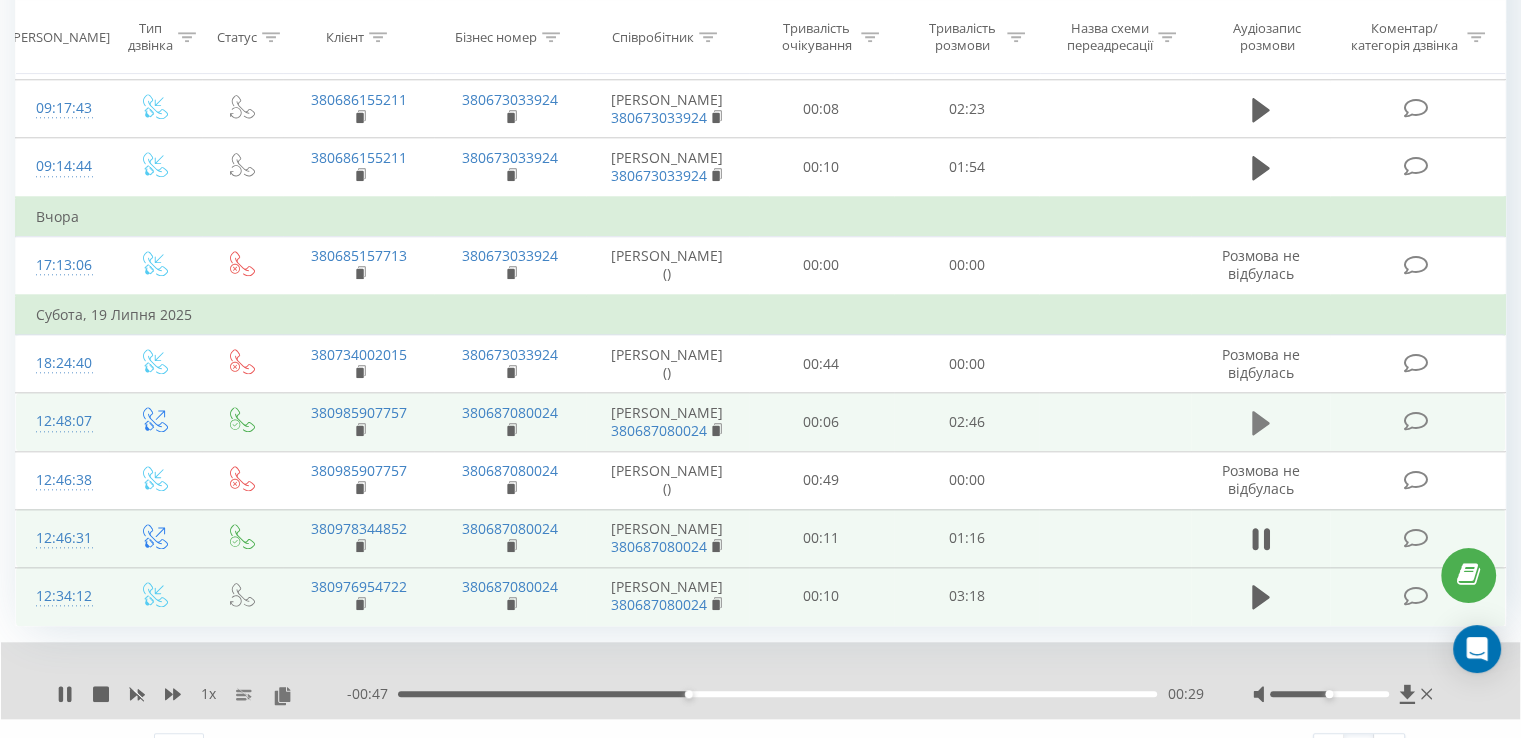 click 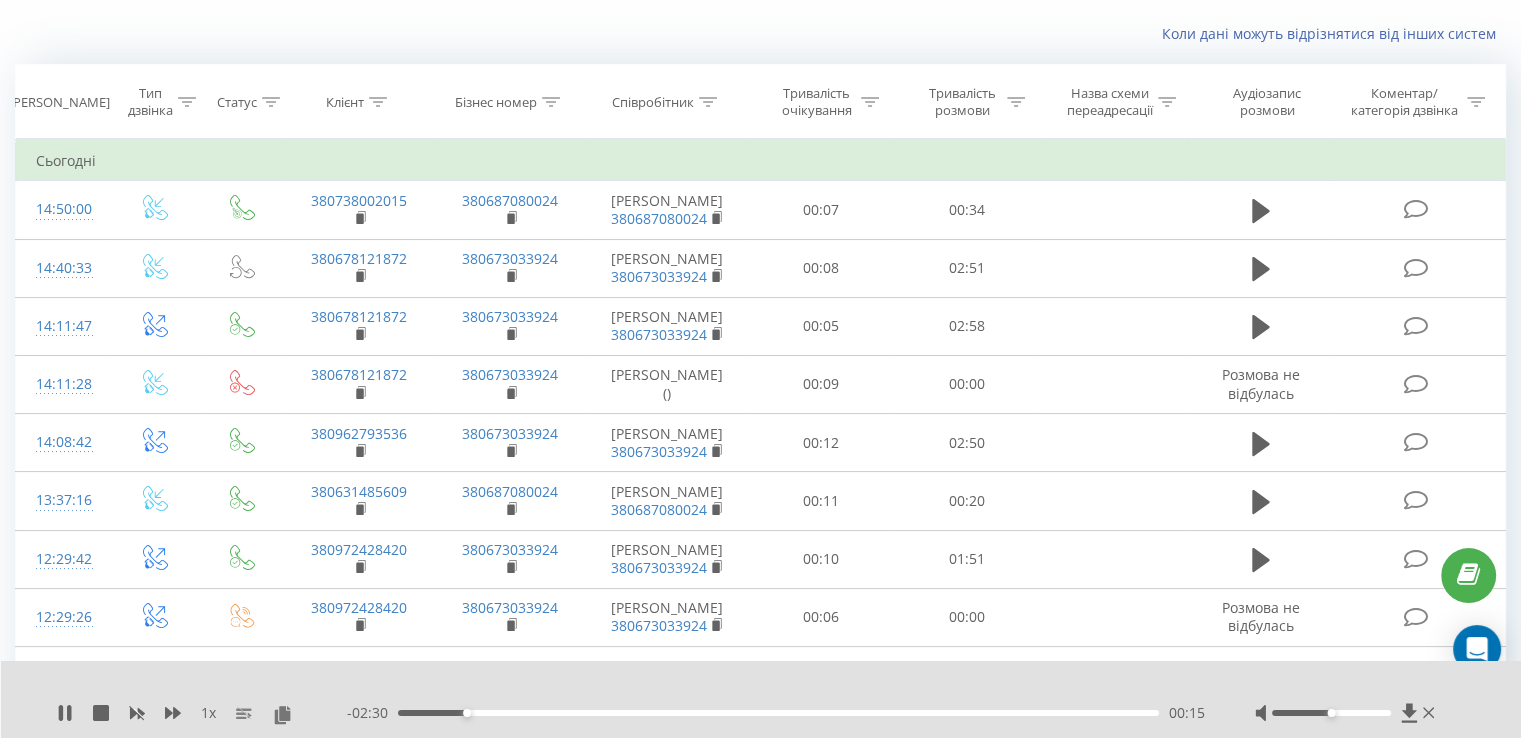 scroll, scrollTop: 0, scrollLeft: 0, axis: both 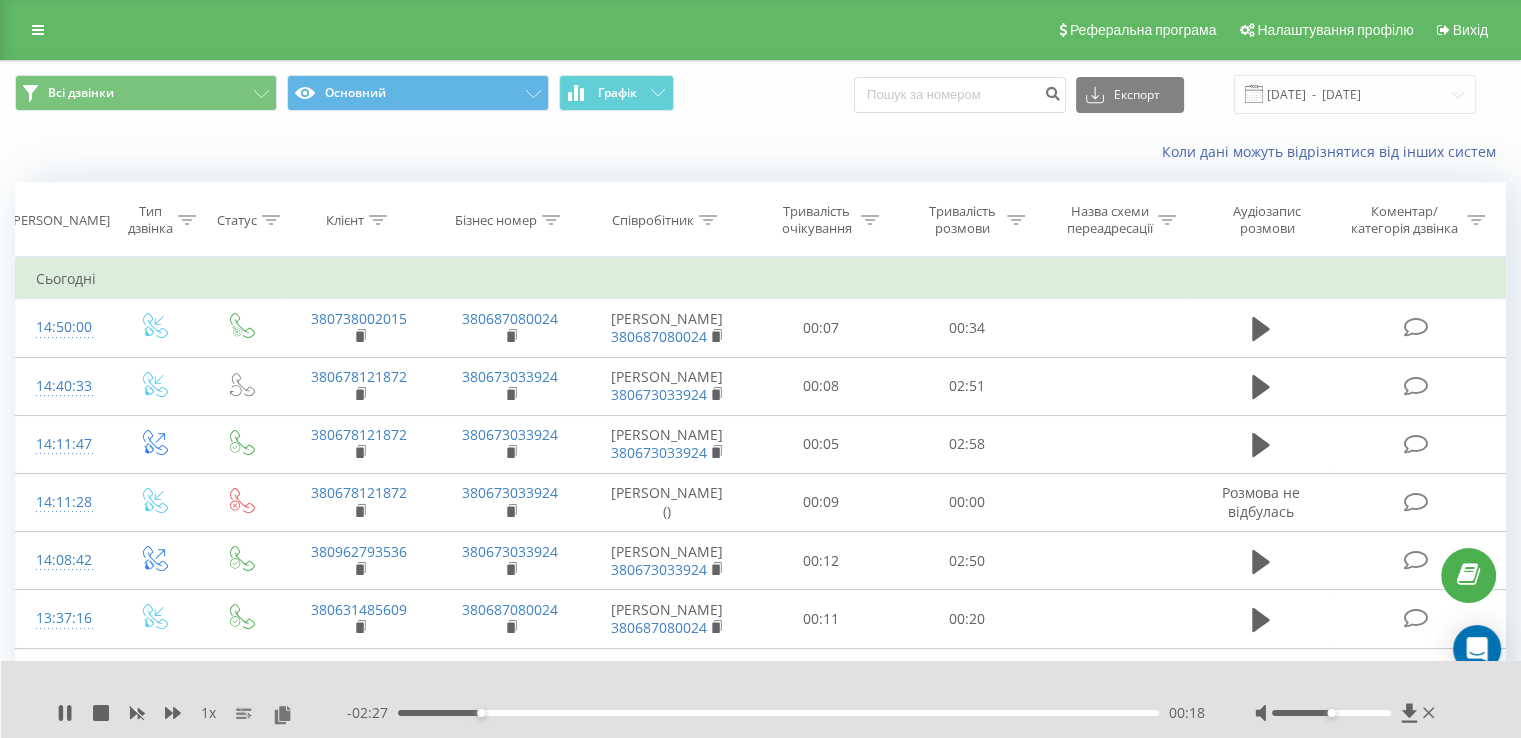 click on "Тип дзвінка" at bounding box center [162, 220] 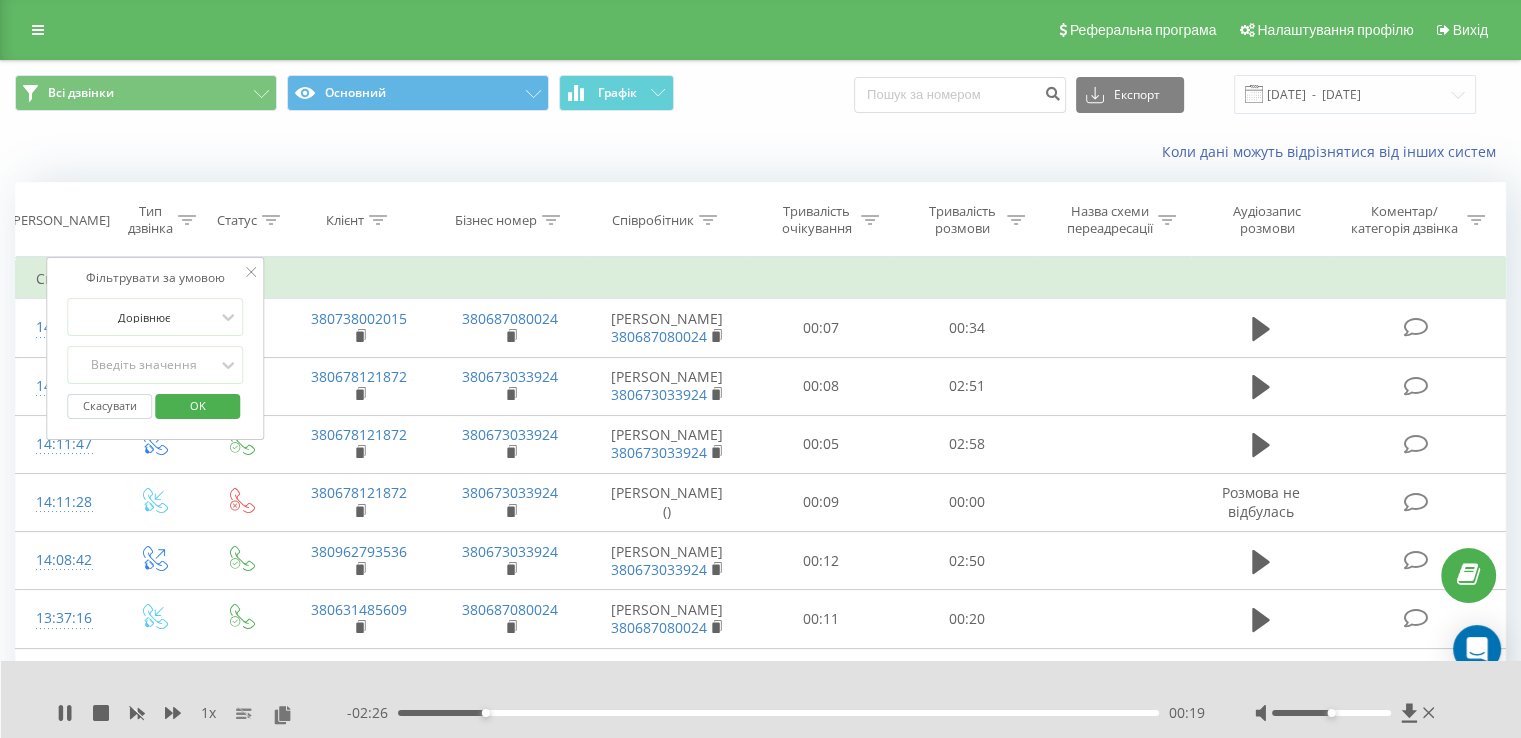 click on "Всі дзвінки Основний Графік Експорт .csv .xls .xlsx [DATE]  -  [DATE] Коли дані можуть відрізнятися вiд інших систем Дата дзвінка Тип дзвінка Статус Клієнт Бізнес номер Співробітник Тривалість очікування Тривалість розмови Назва схеми переадресації Аудіозапис розмови Коментар/категорія дзвінка Фільтрувати за умовою Дорівнює Введіть значення Скасувати OK Фільтрувати за умовою Дорівнює Введіть значення Скасувати OK Фільтрувати за умовою Містить Скасувати OK Фільтрувати за умовою Містить Скасувати OK Фільтрувати за умовою Містить Скасувати OK Дорівнює Скасувати" at bounding box center (760, 1392) 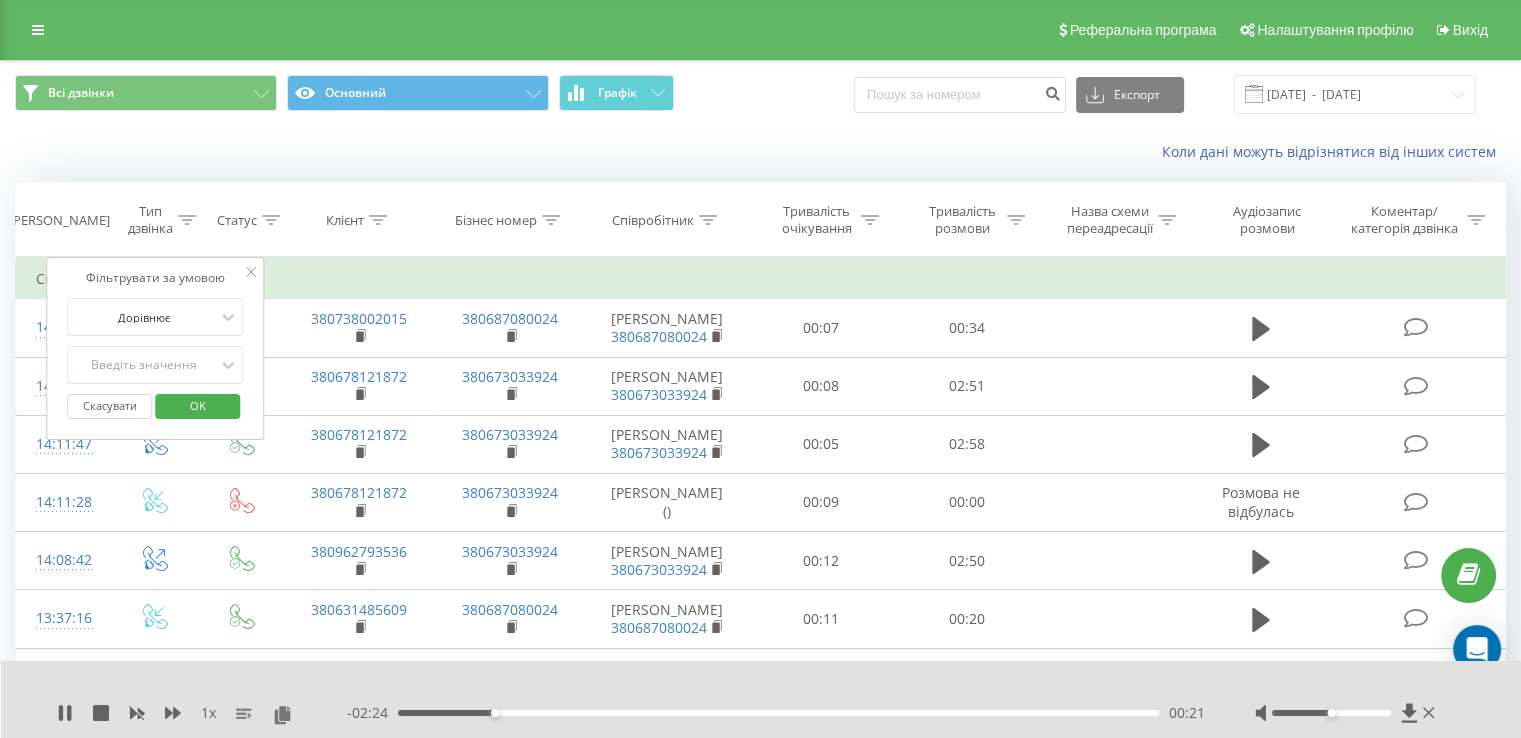 click on "Коли дані можуть відрізнятися вiд інших систем" at bounding box center [1045, 152] 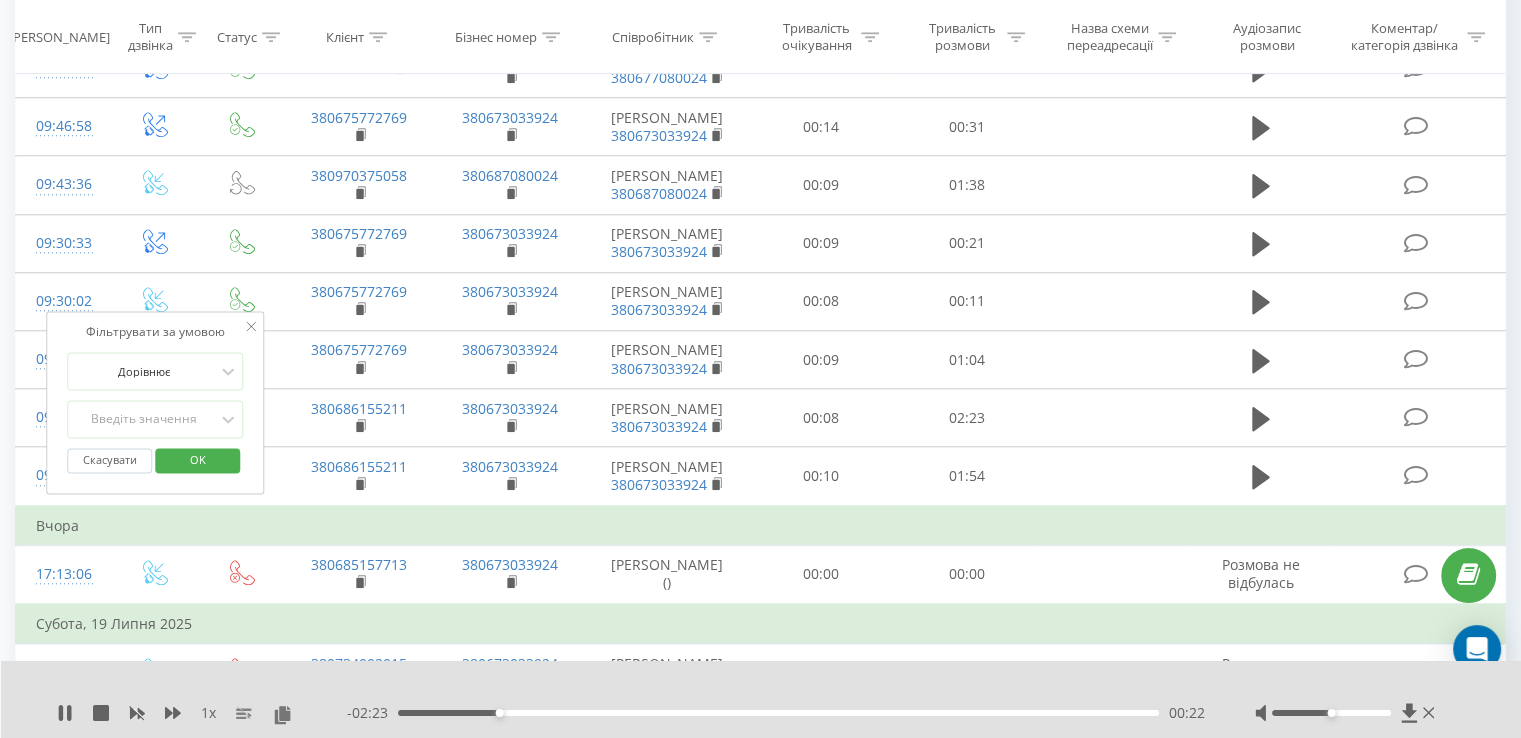 scroll, scrollTop: 1988, scrollLeft: 0, axis: vertical 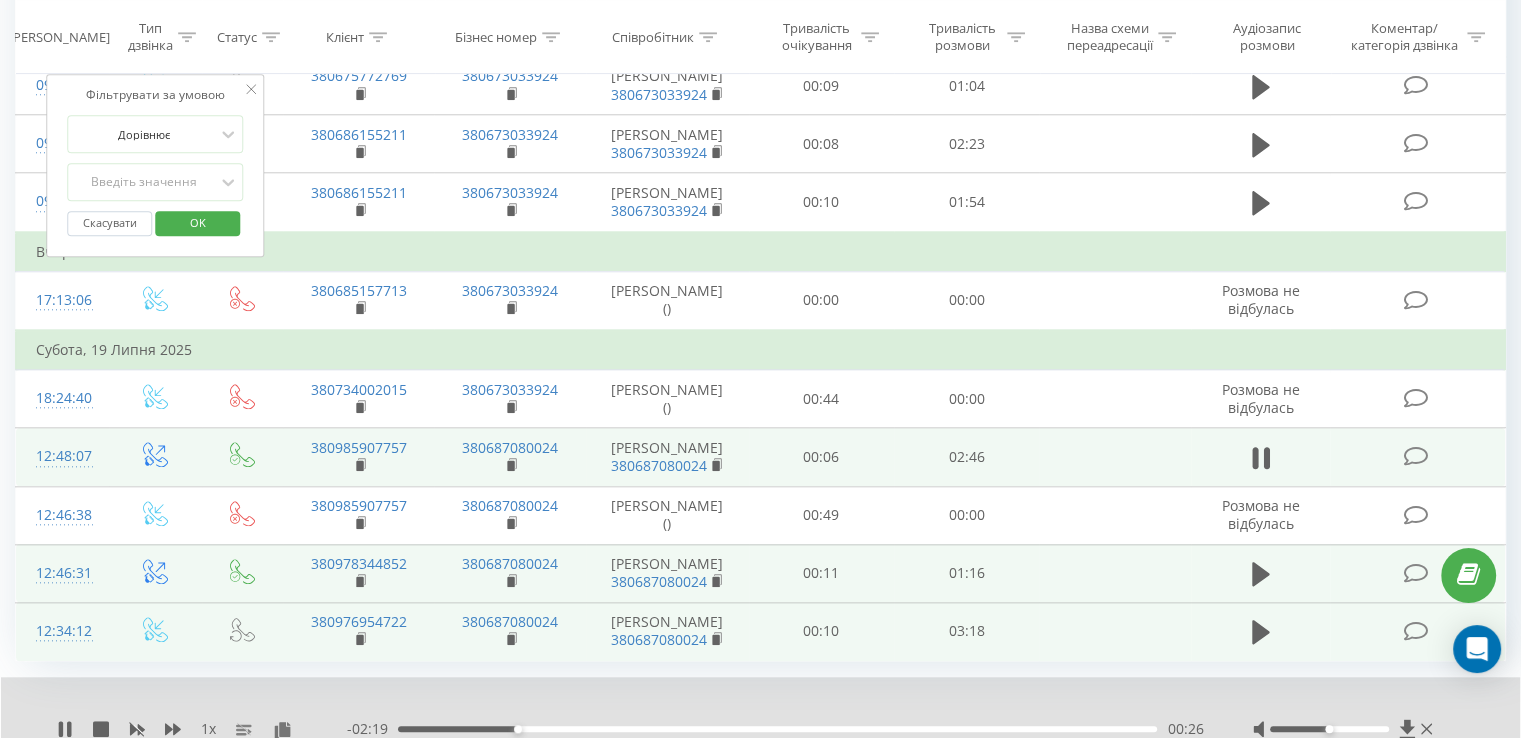 click 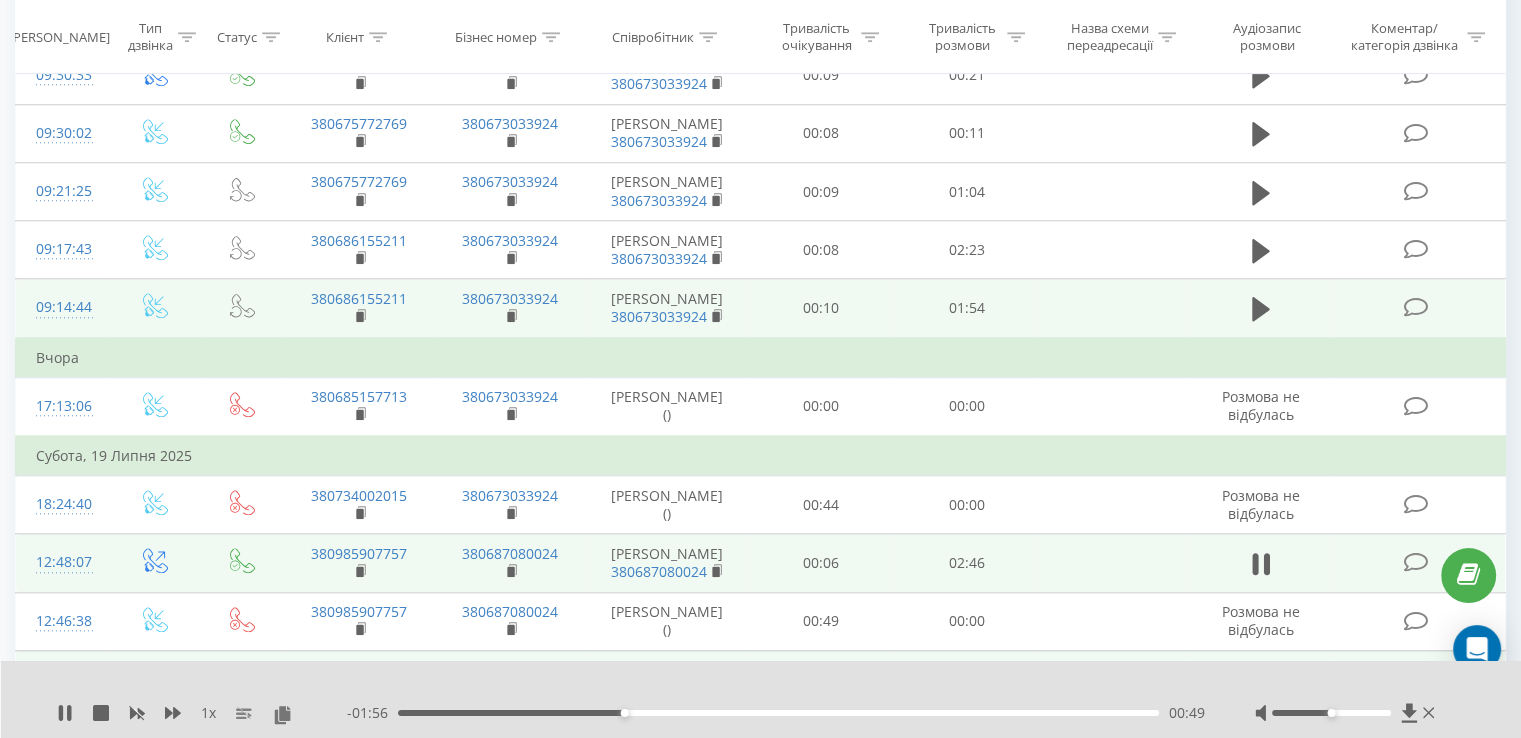 scroll, scrollTop: 1866, scrollLeft: 0, axis: vertical 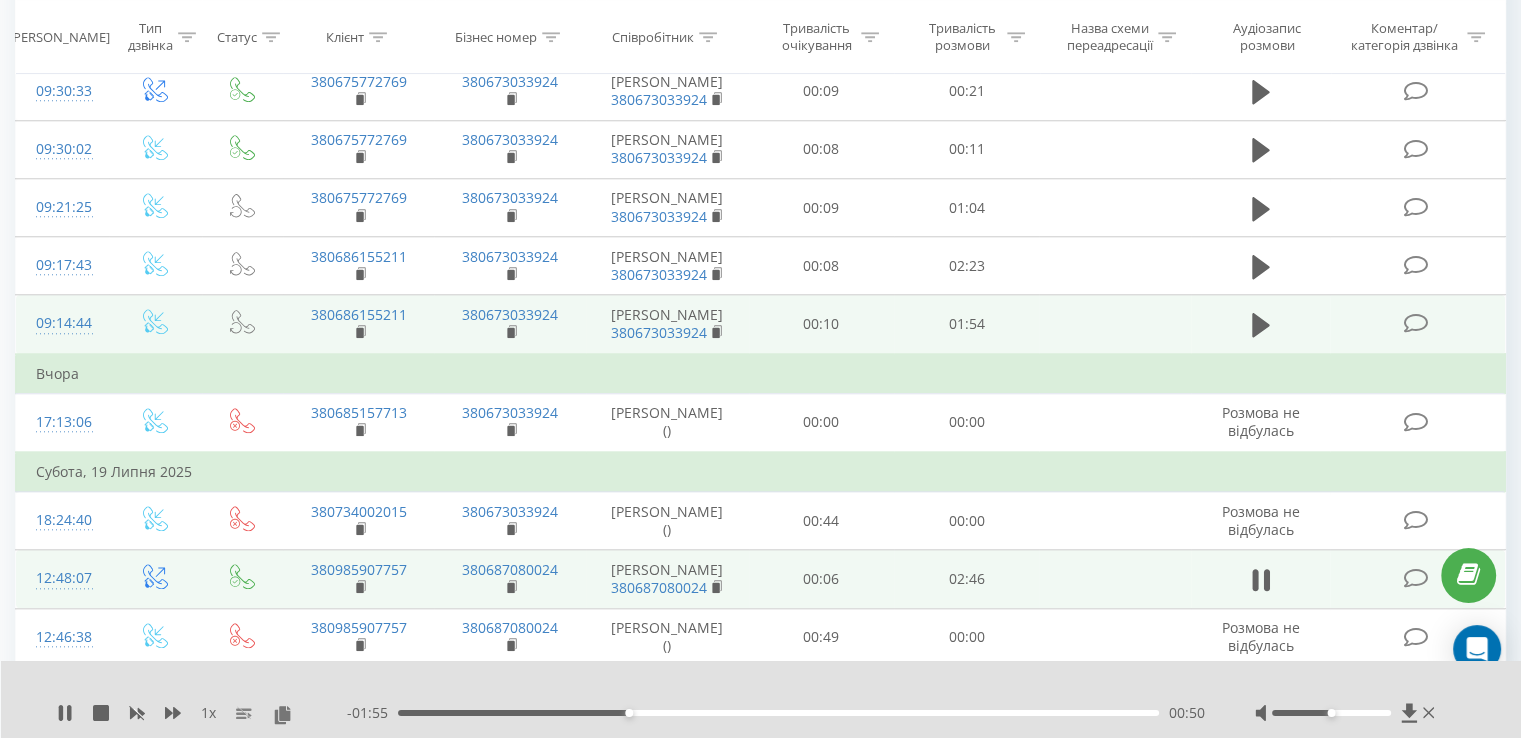 click at bounding box center (1261, 324) 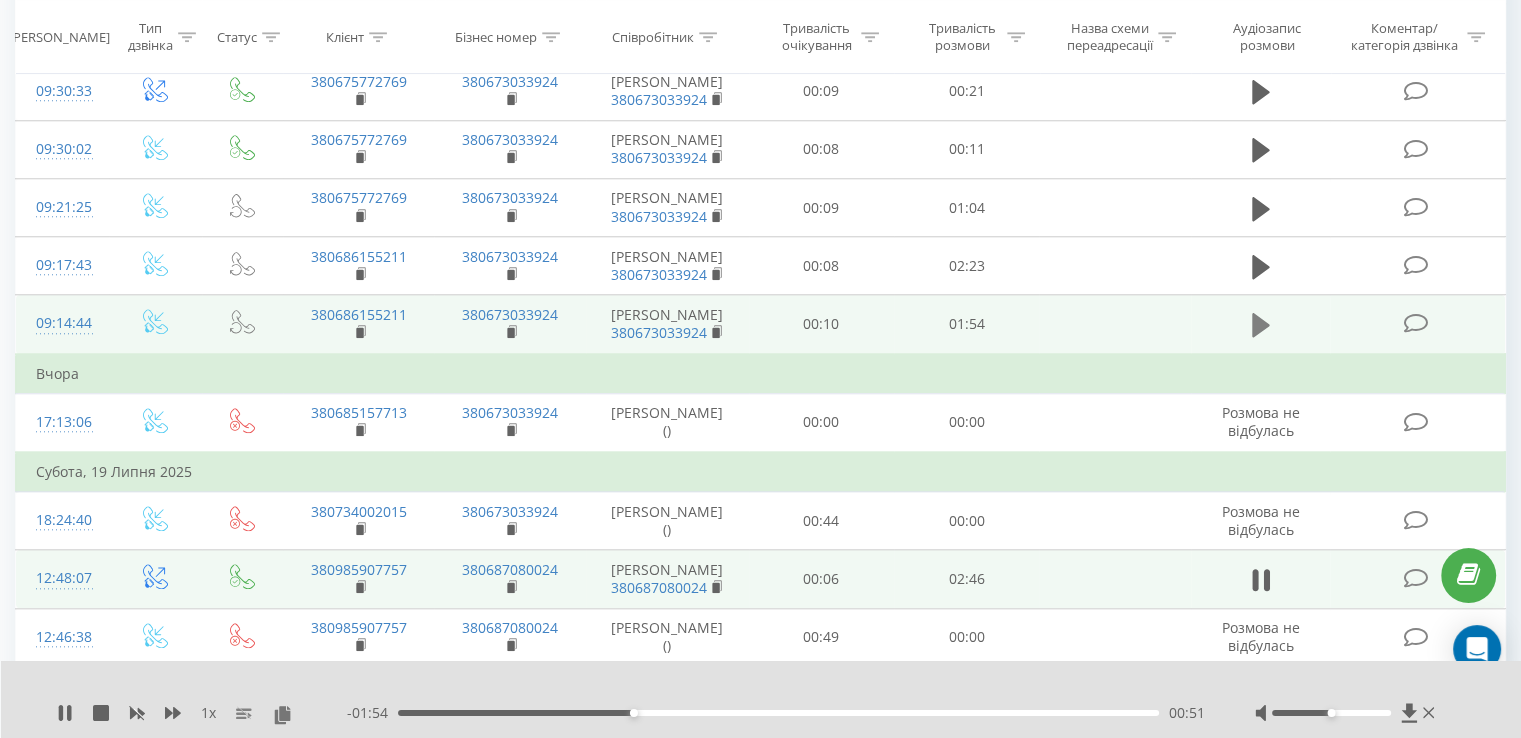 click 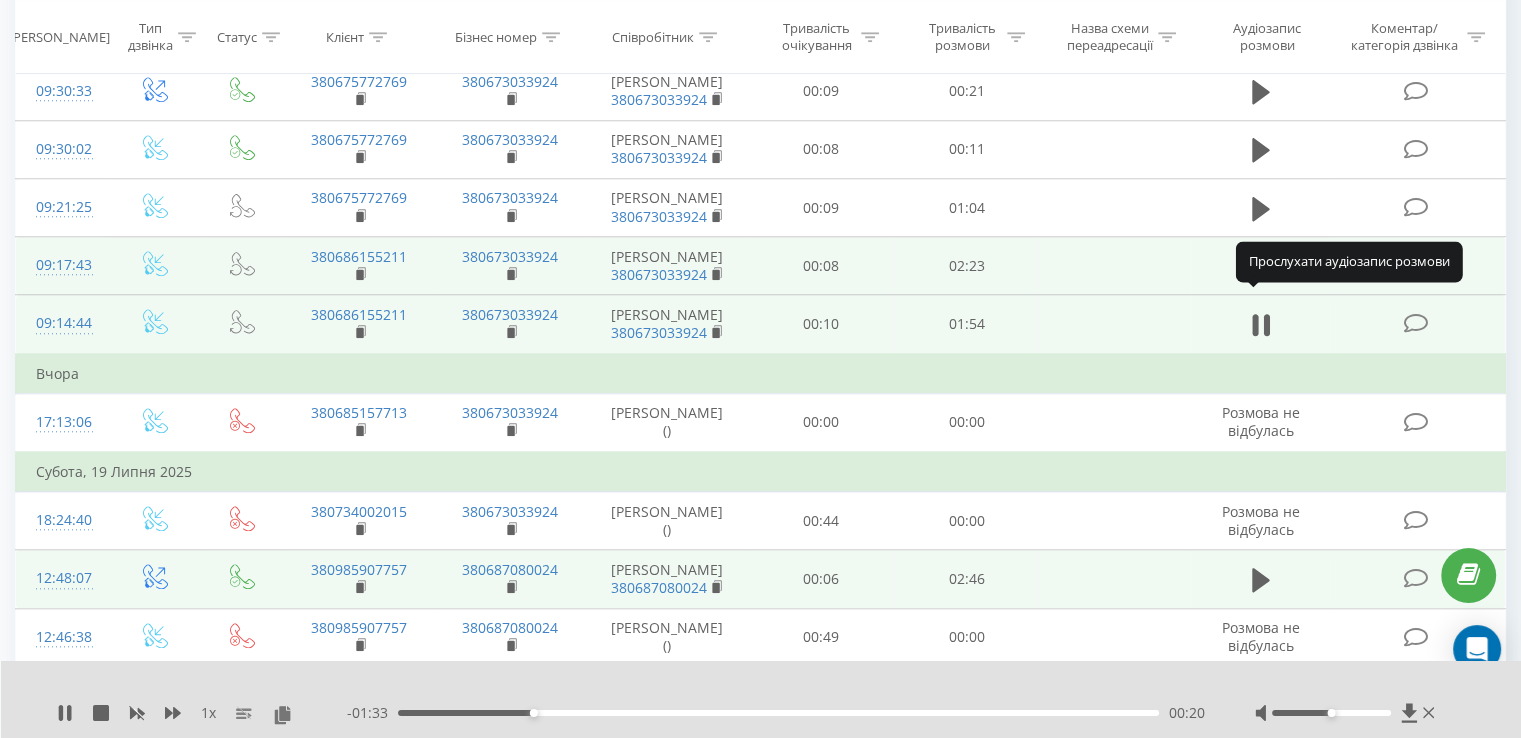click 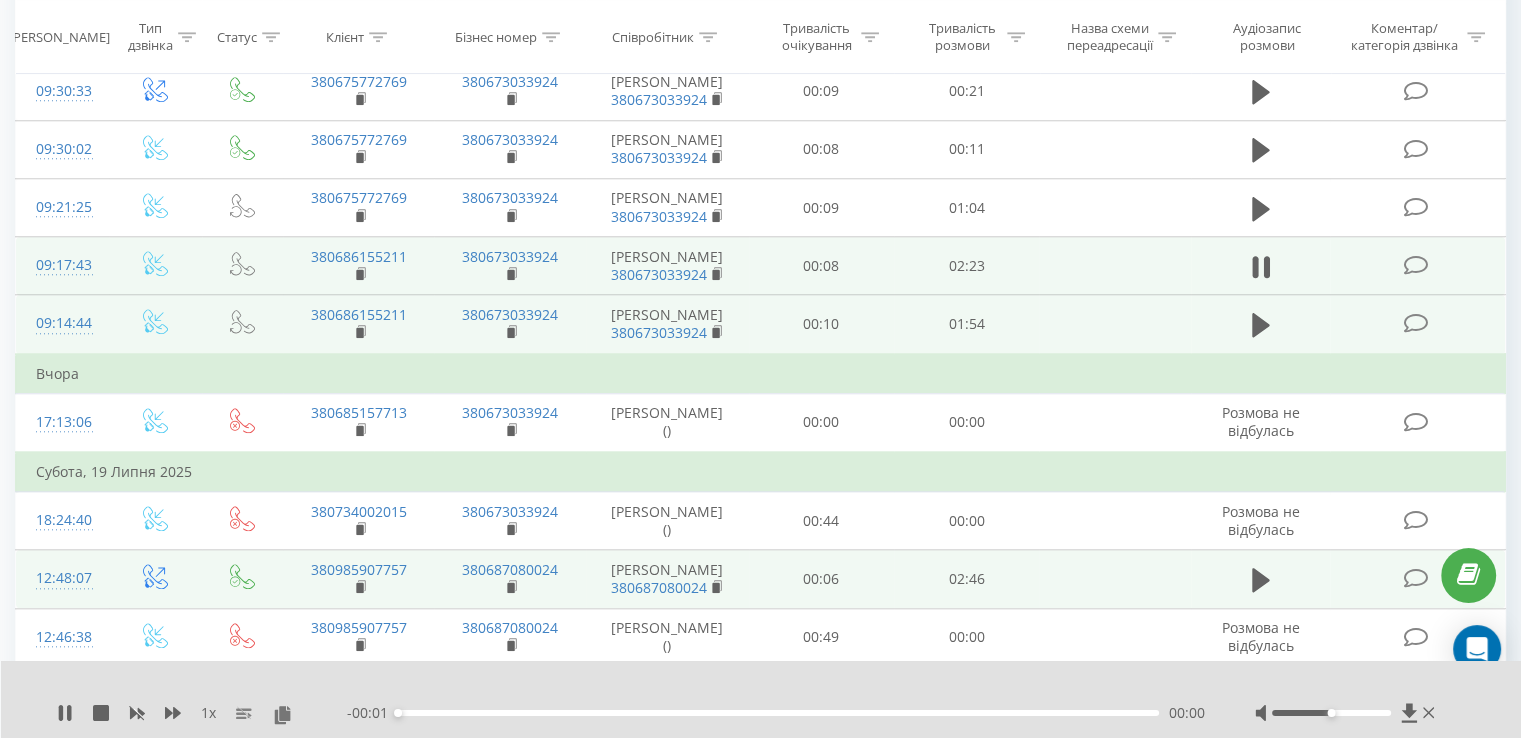 scroll, scrollTop: 1796, scrollLeft: 0, axis: vertical 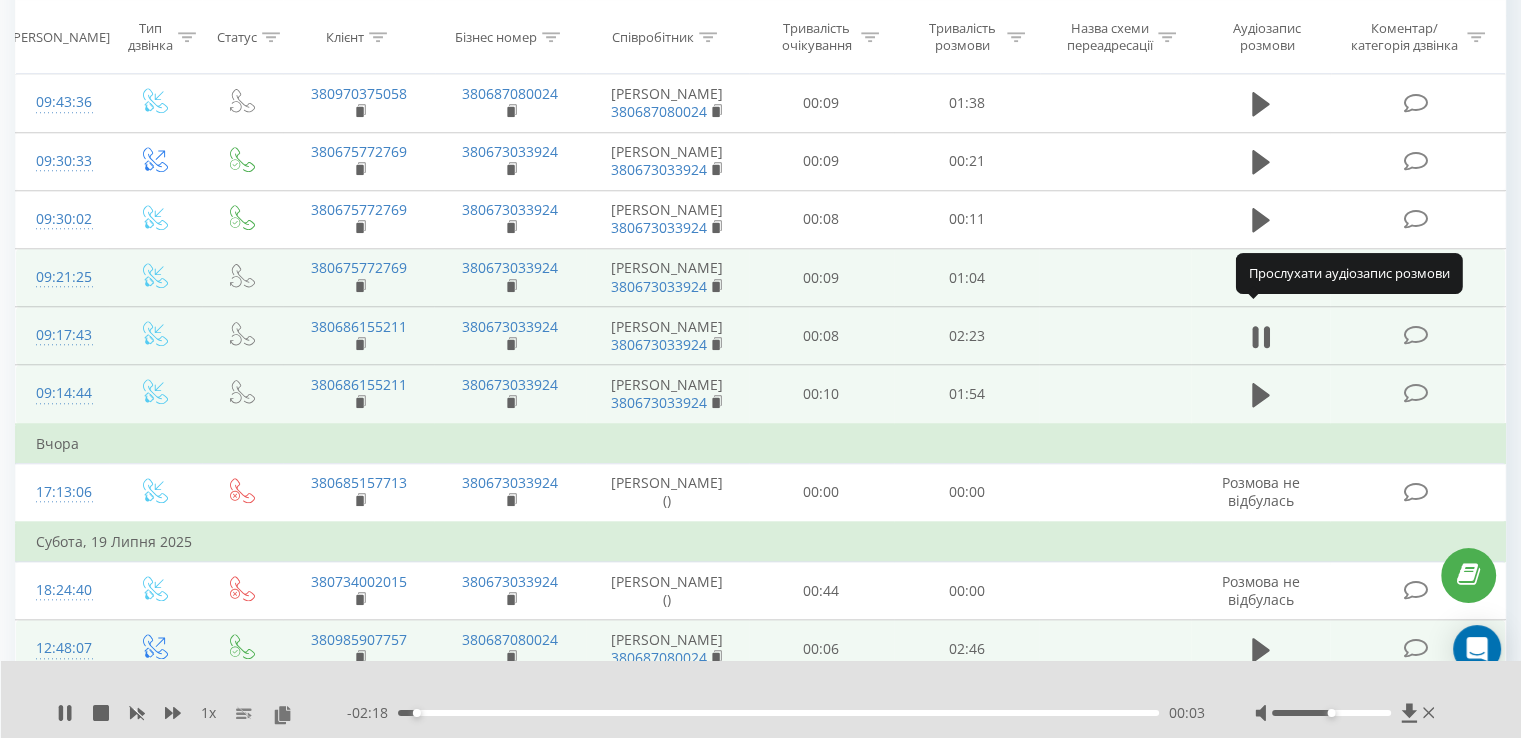 click 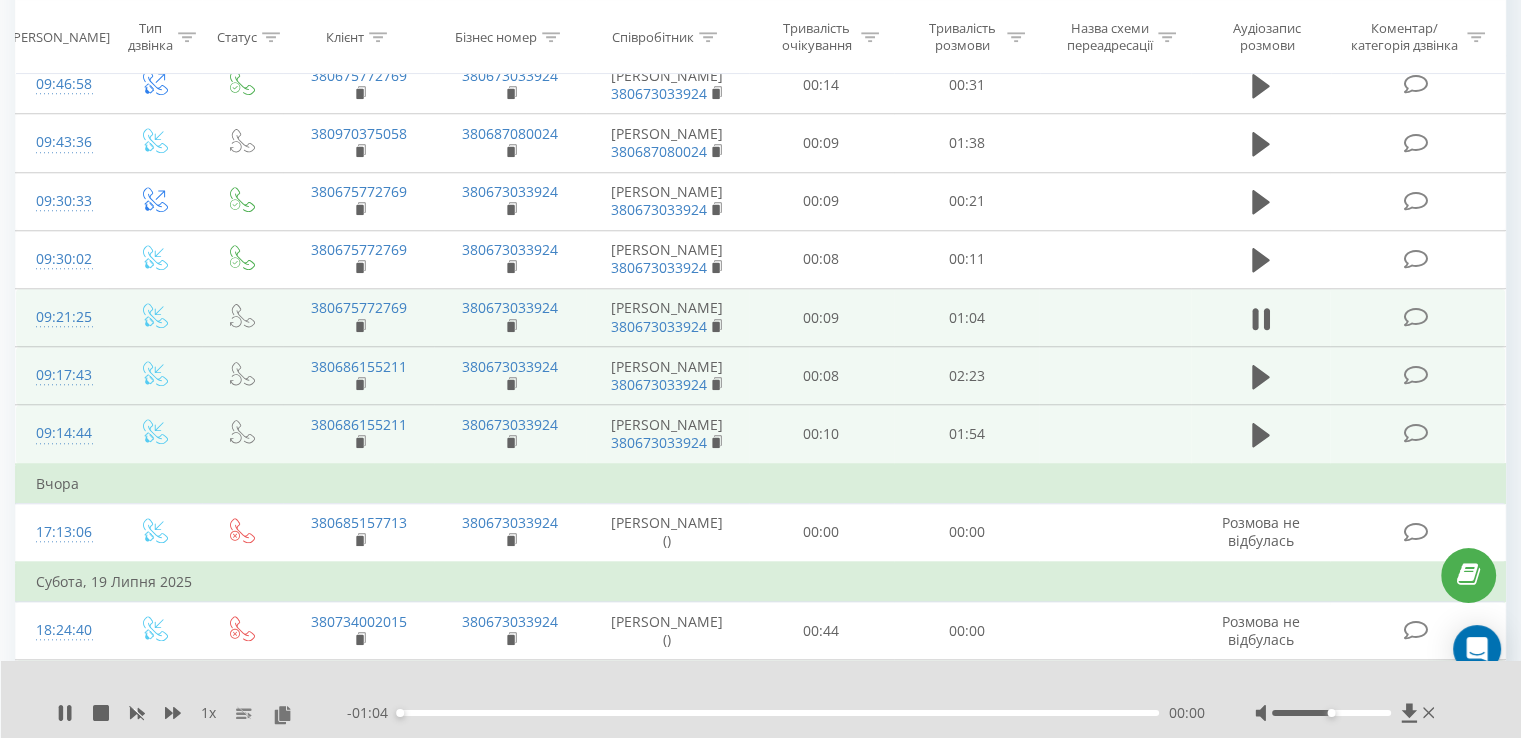 scroll, scrollTop: 1748, scrollLeft: 0, axis: vertical 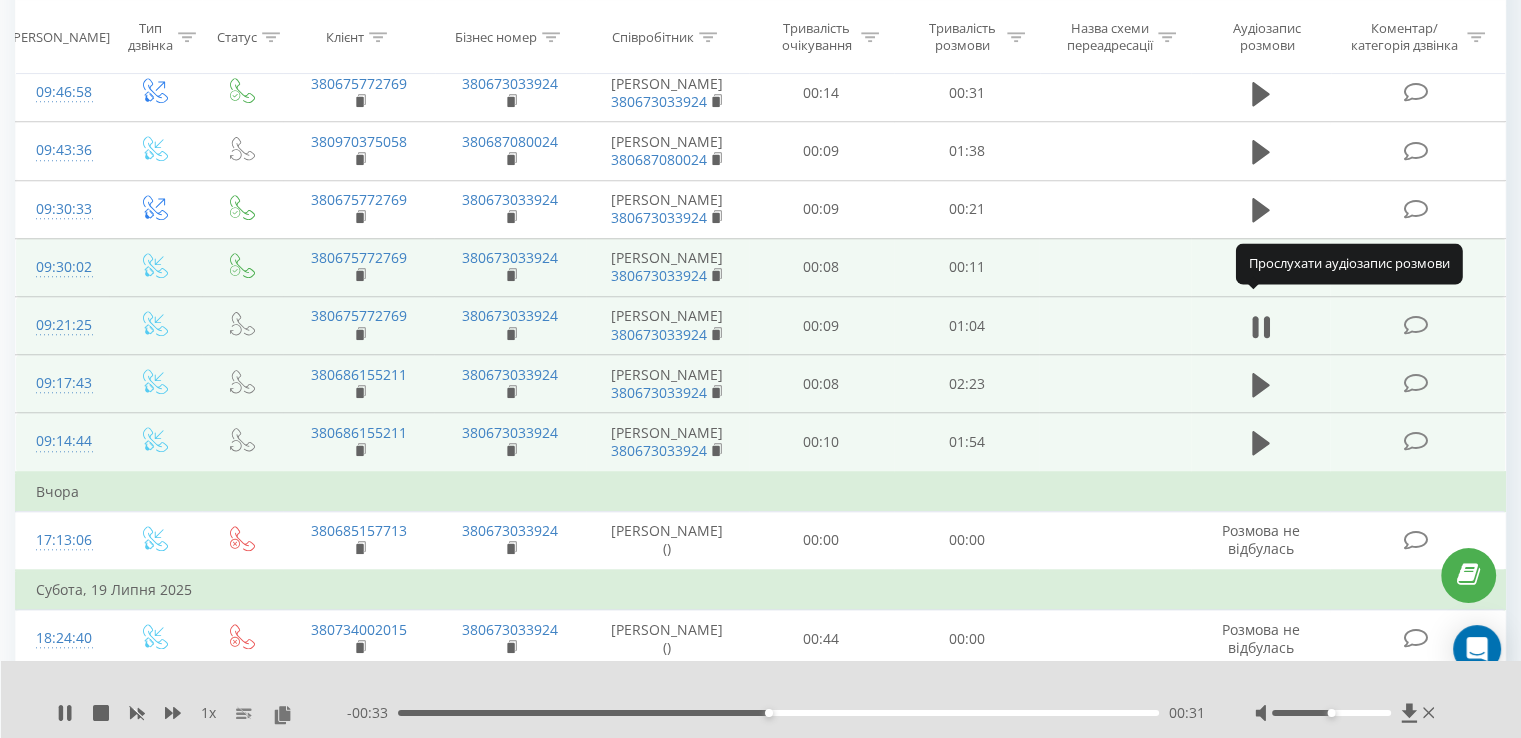 click 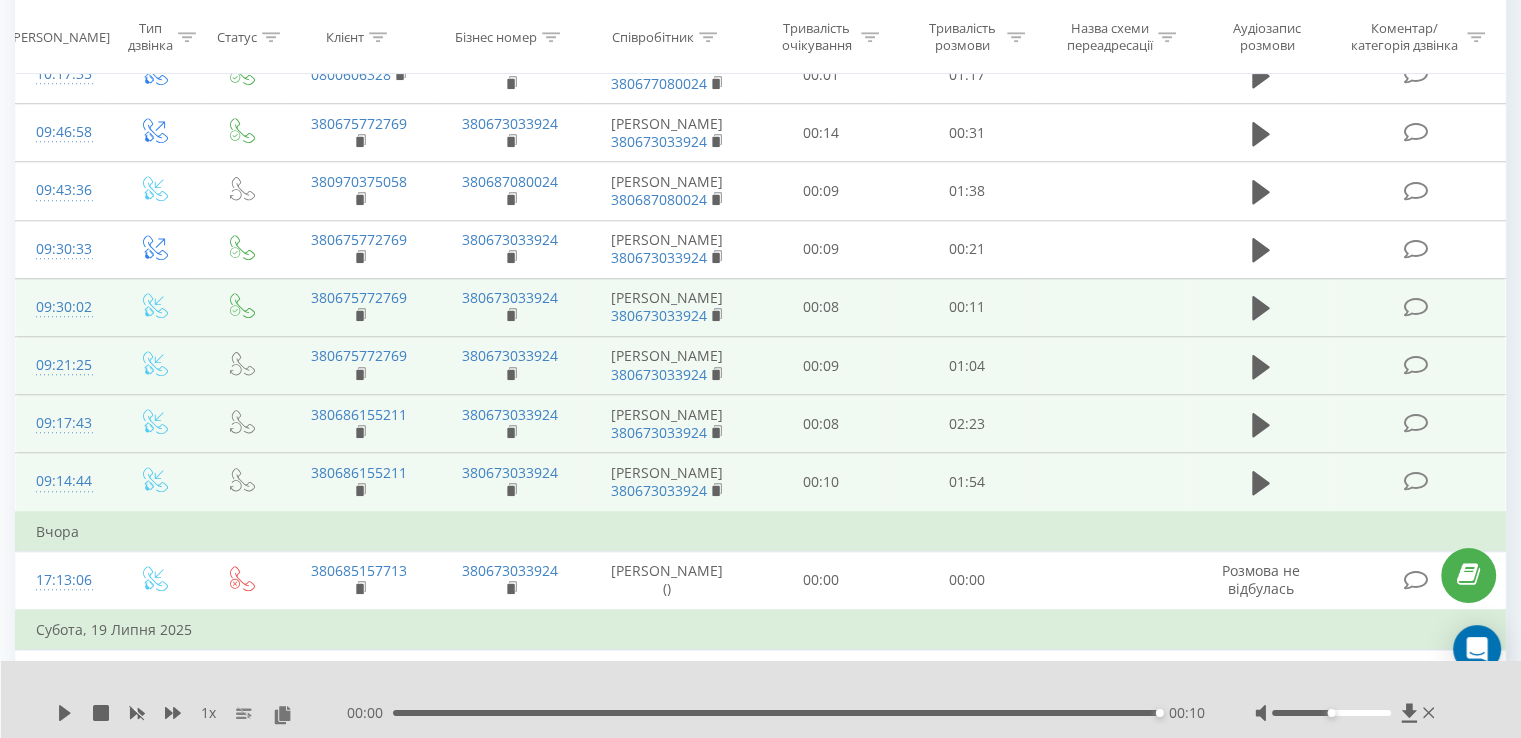 scroll, scrollTop: 1694, scrollLeft: 0, axis: vertical 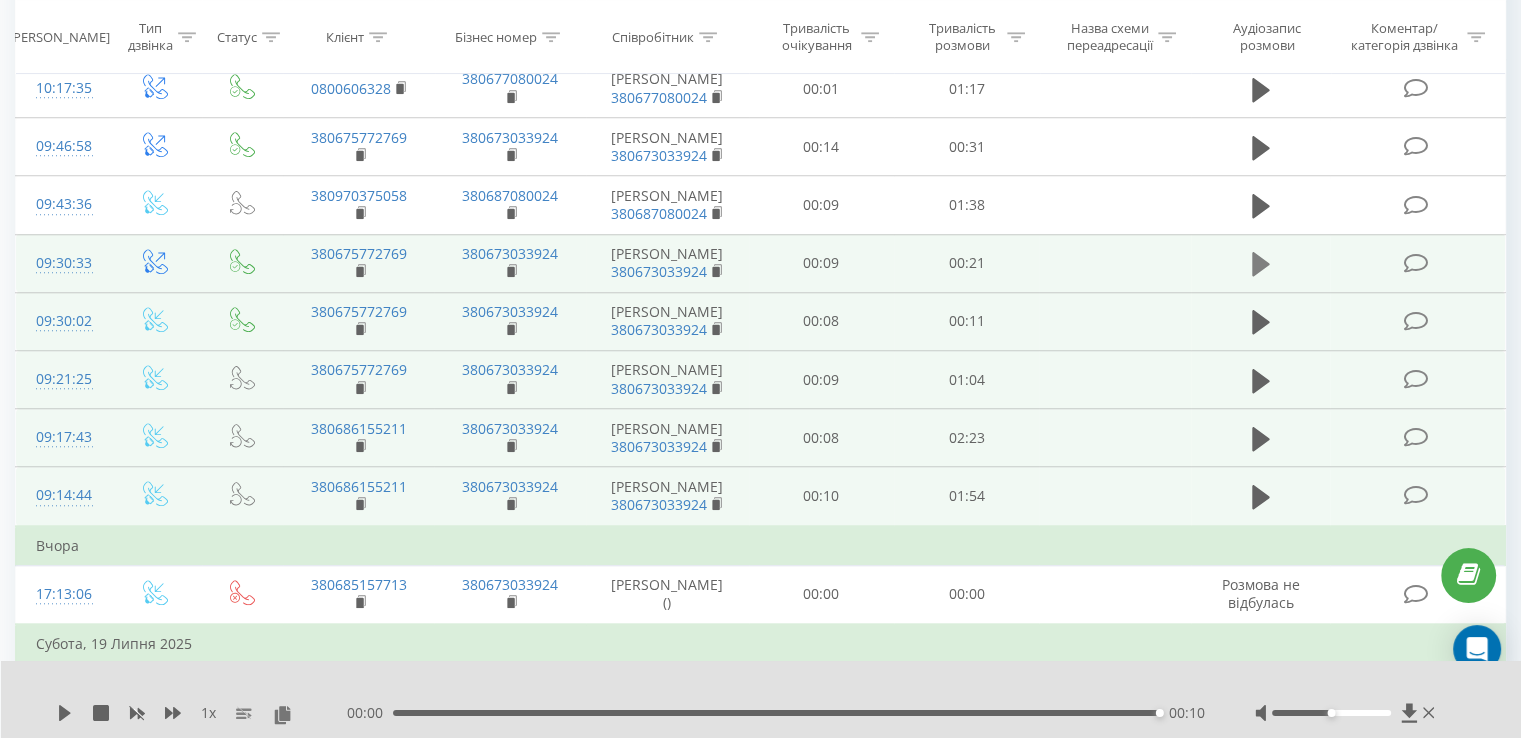 click 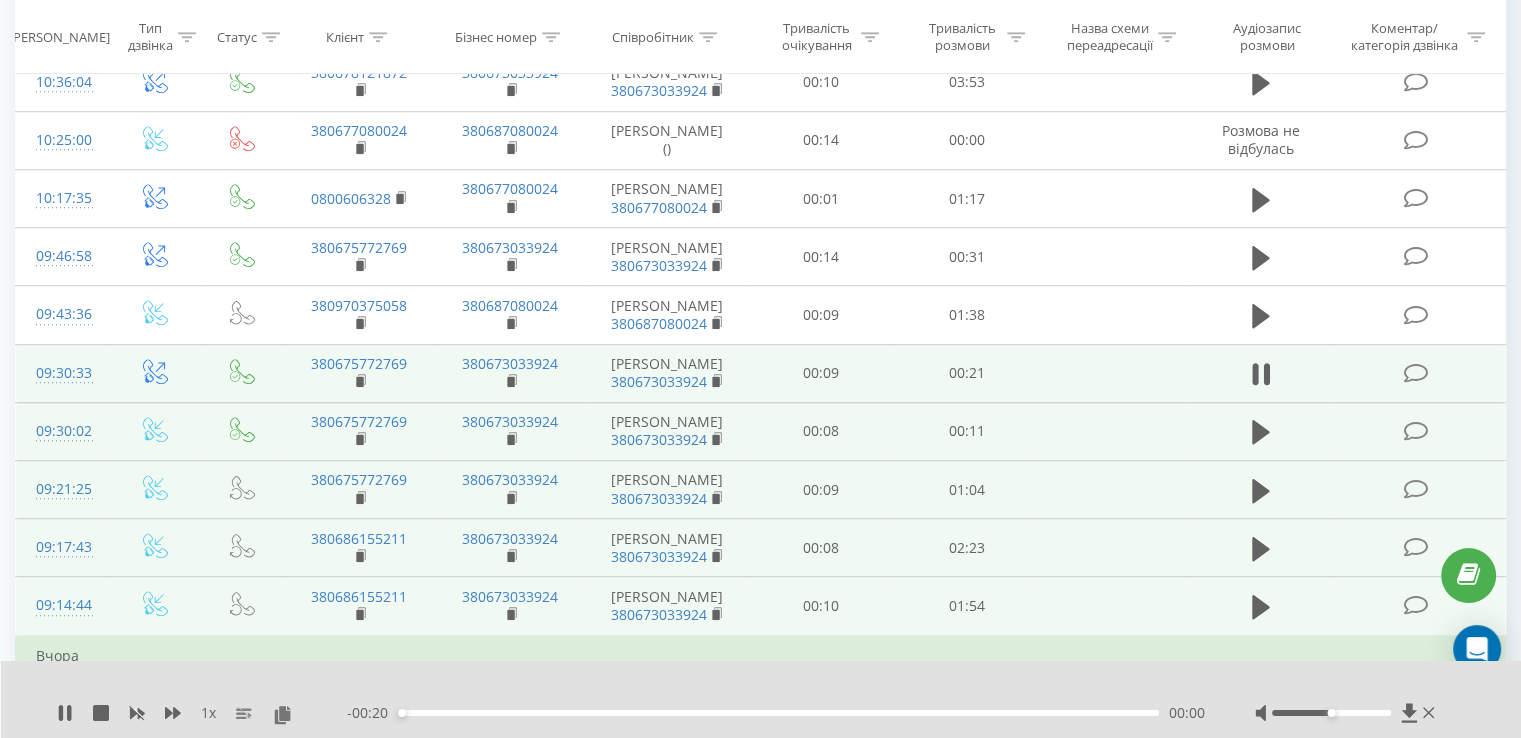 scroll, scrollTop: 1568, scrollLeft: 0, axis: vertical 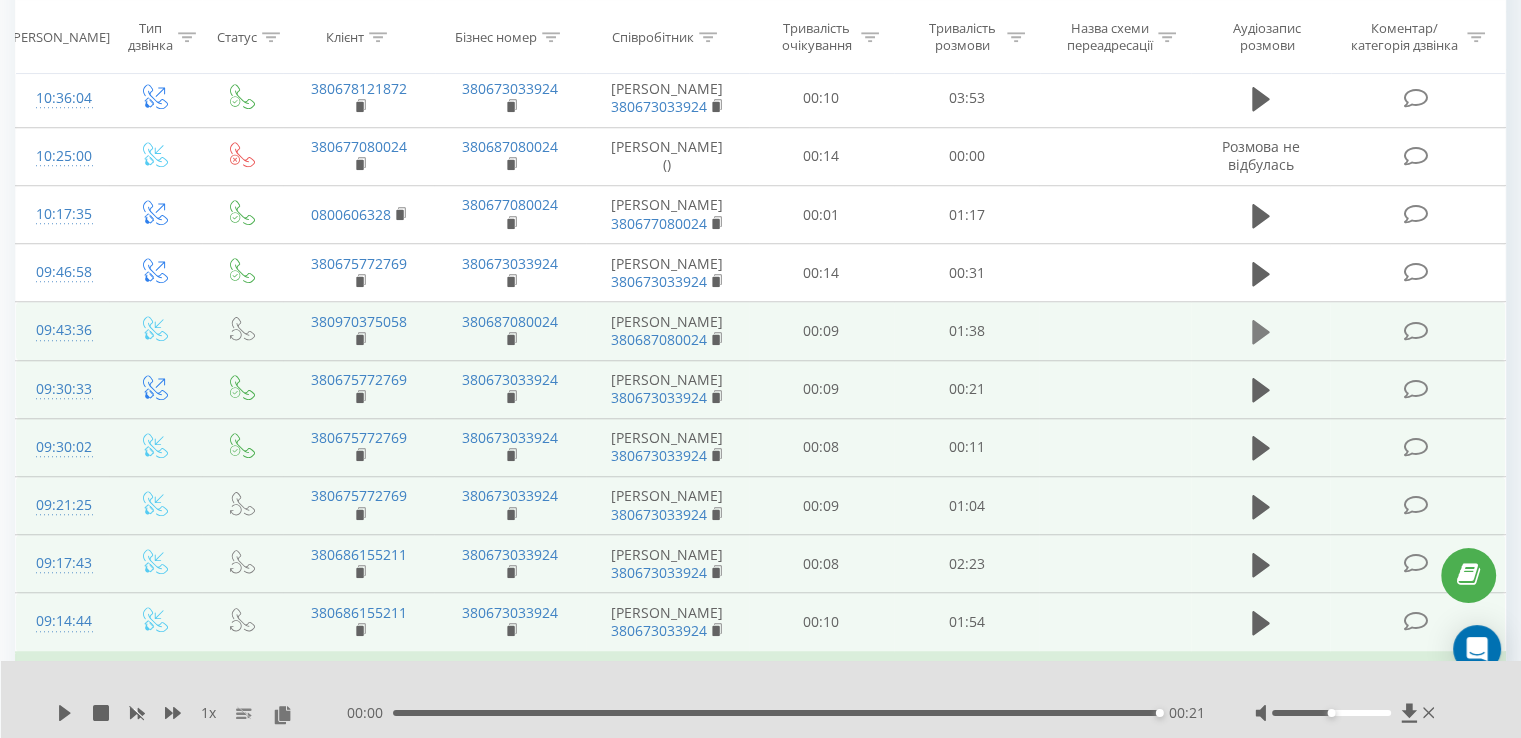 click 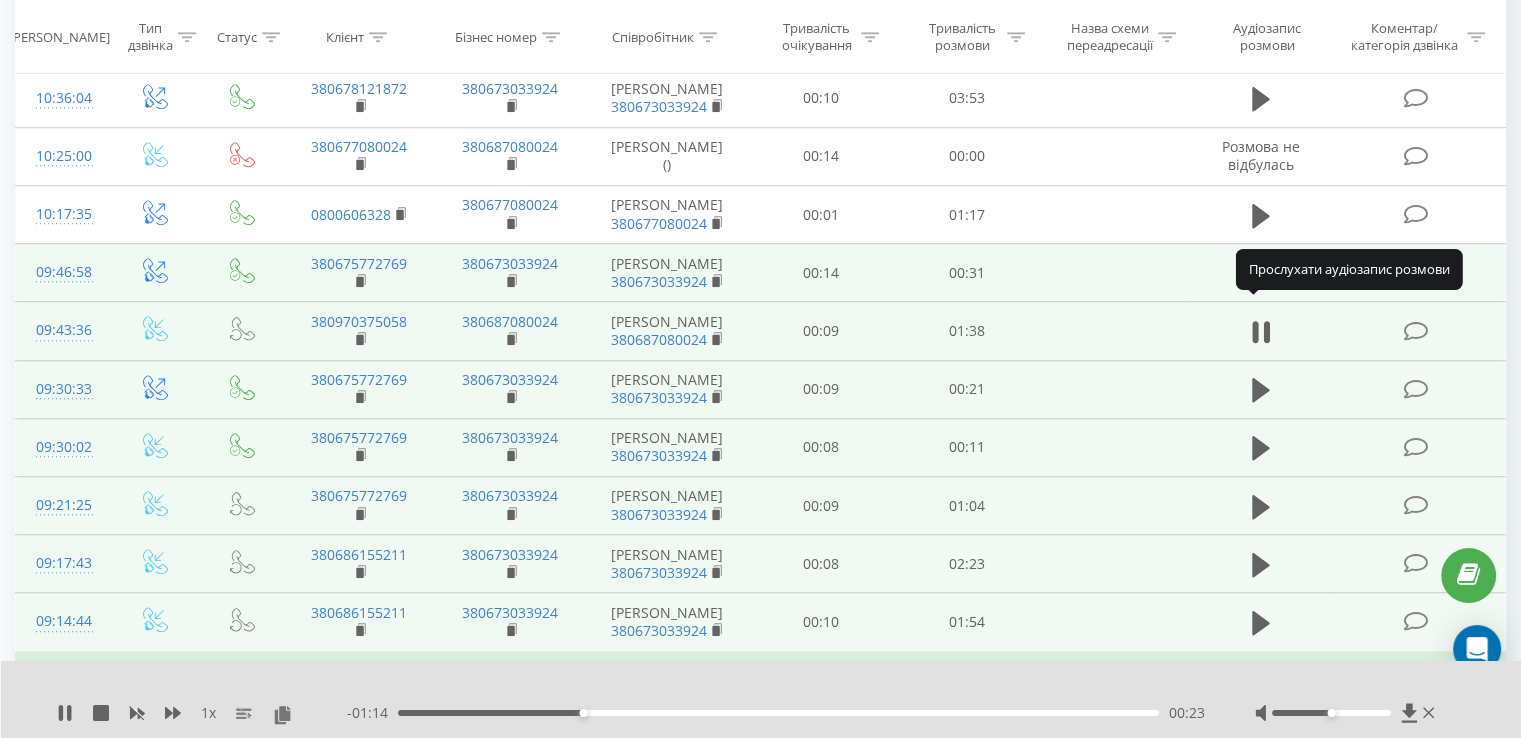 click 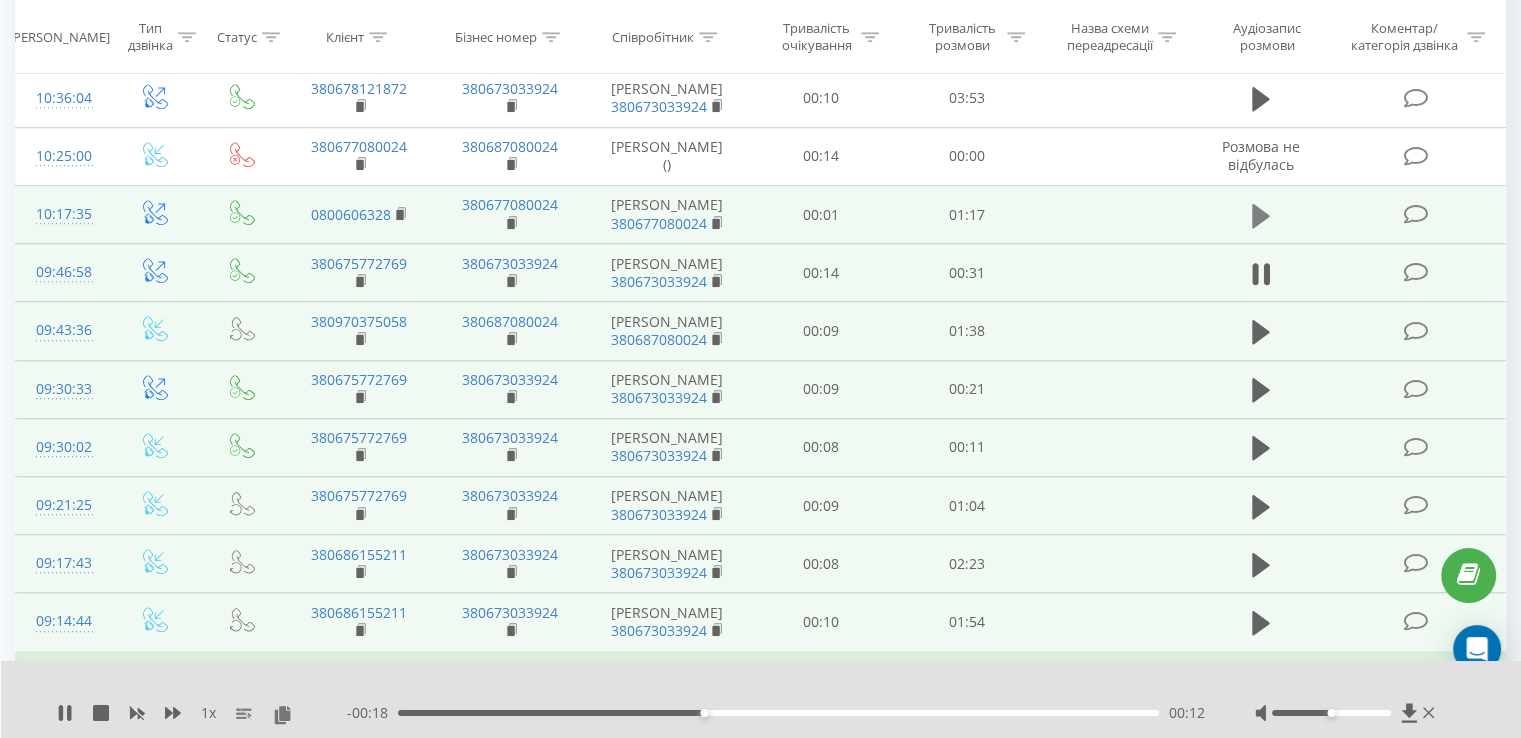 click 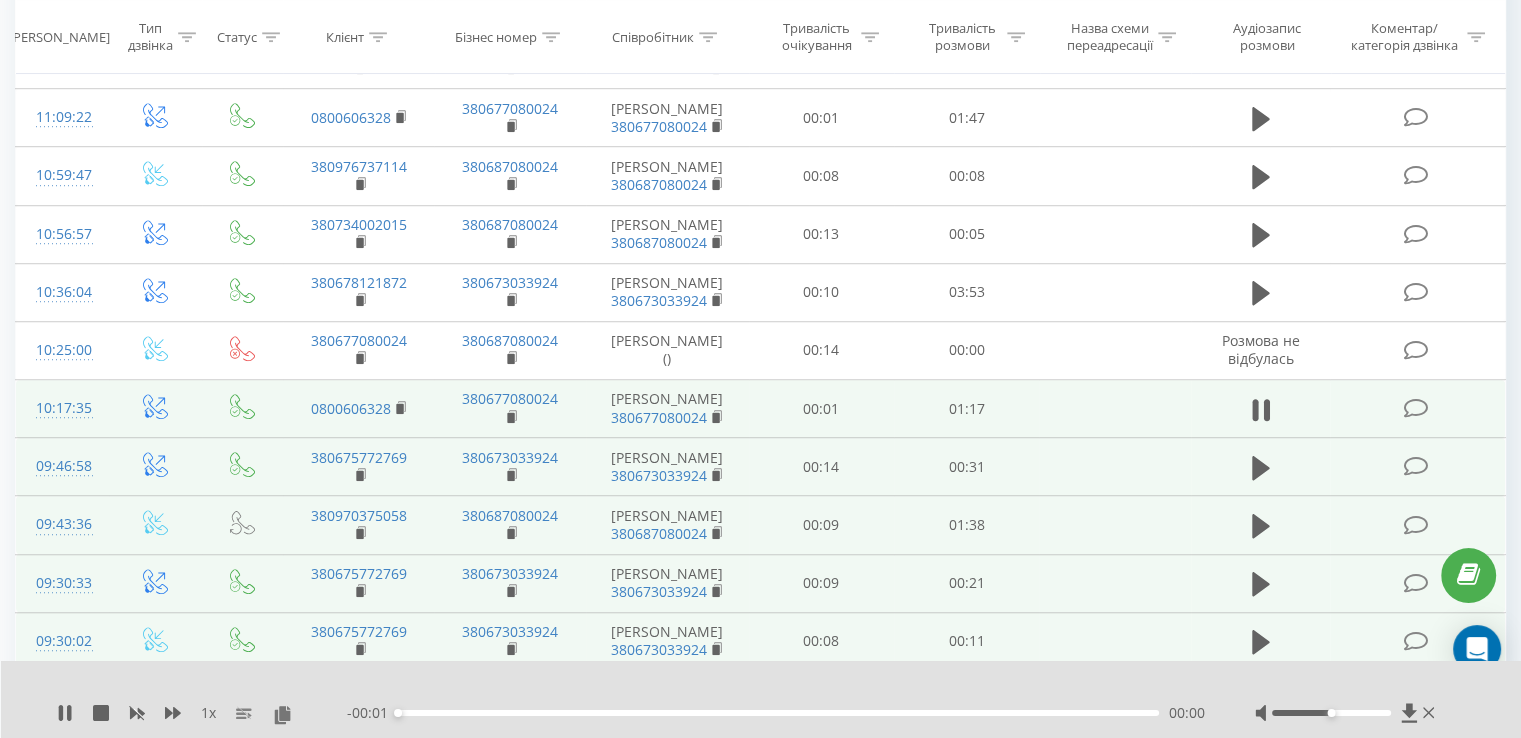 scroll, scrollTop: 1371, scrollLeft: 0, axis: vertical 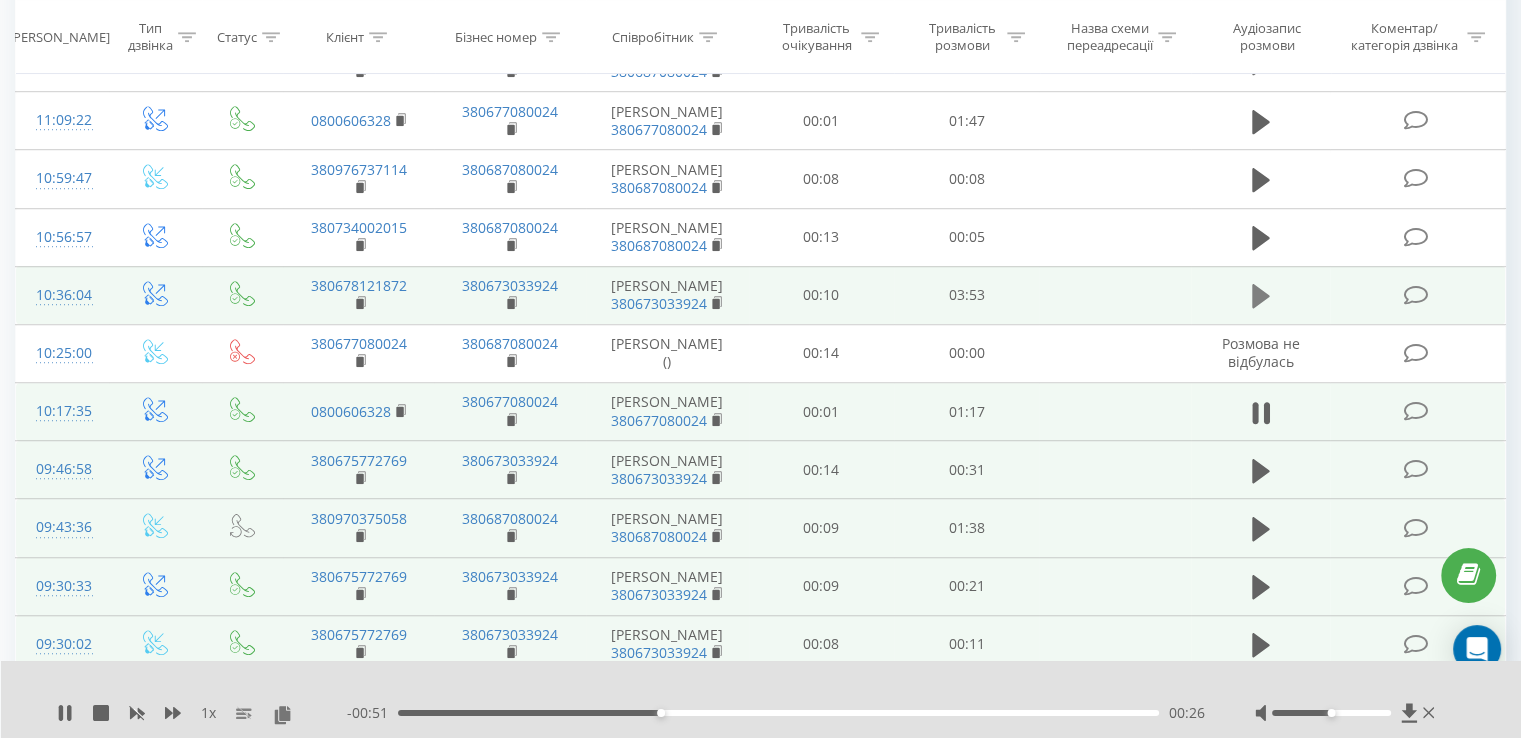 click 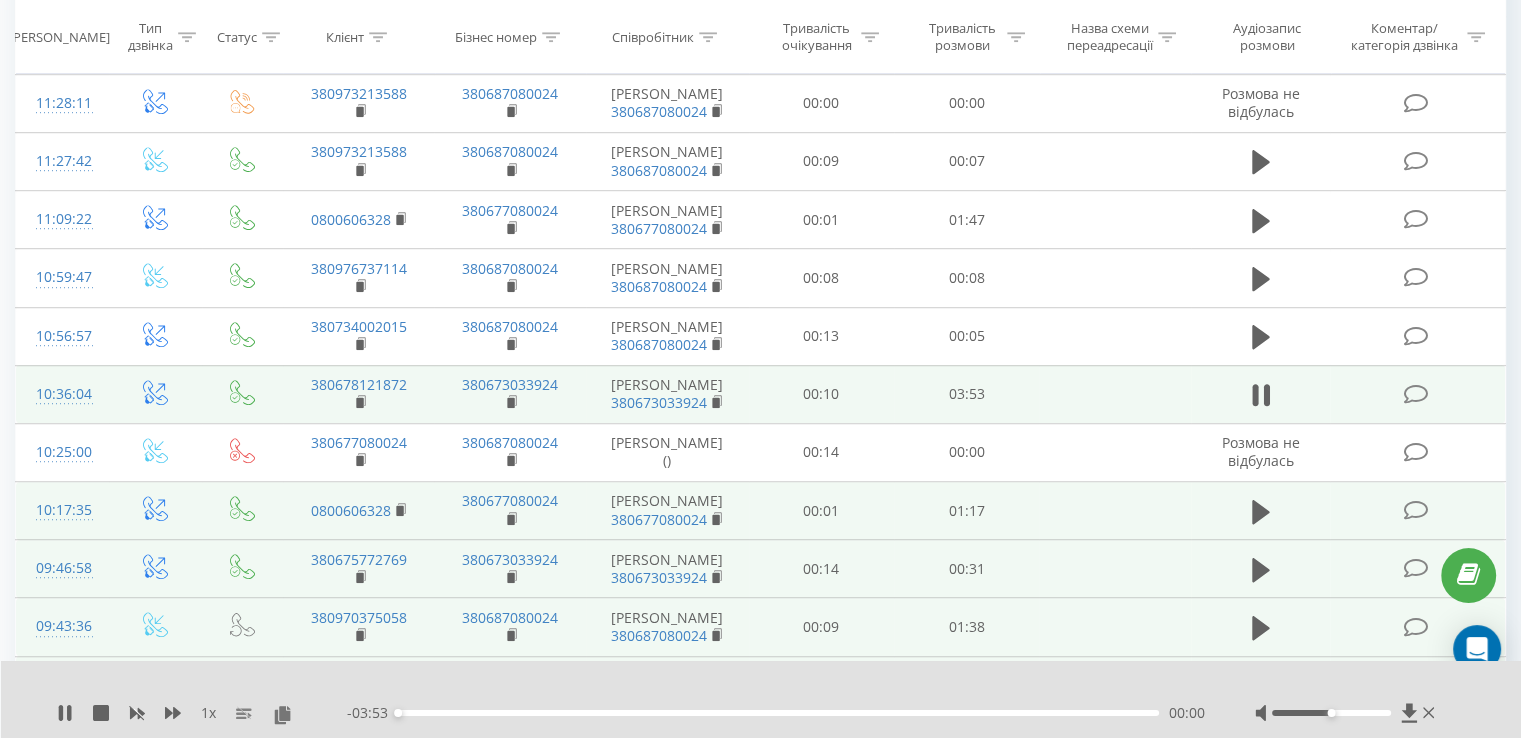 scroll, scrollTop: 1271, scrollLeft: 0, axis: vertical 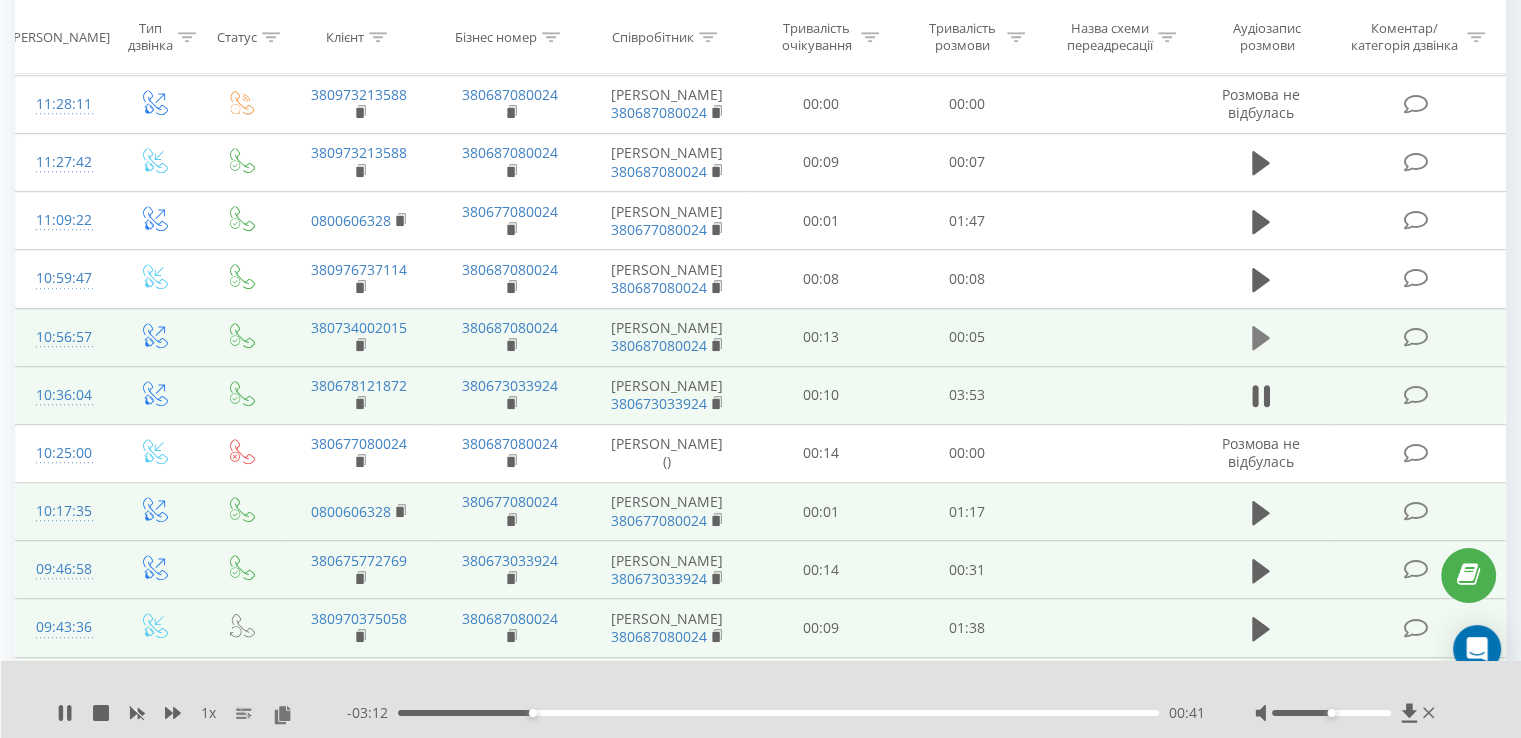 click 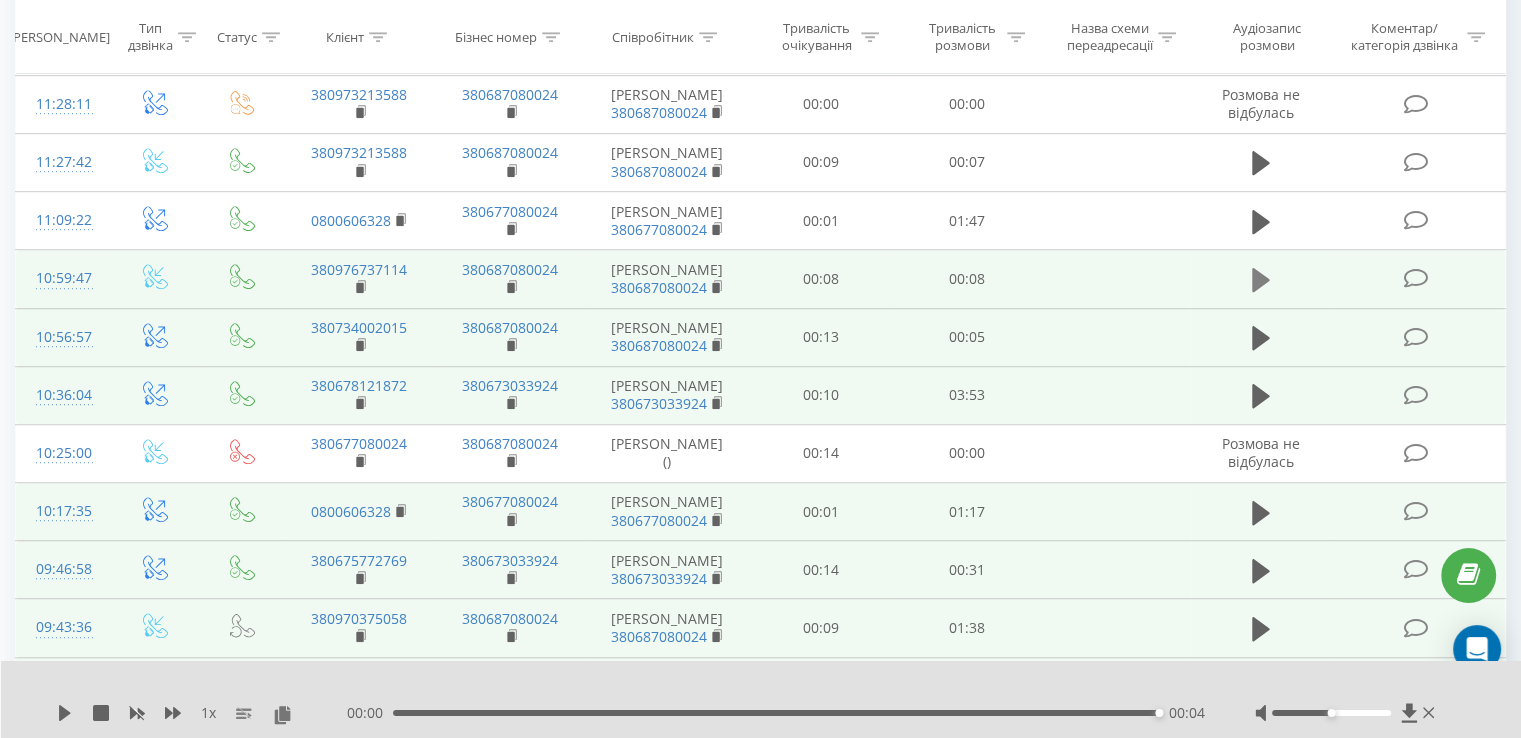 click 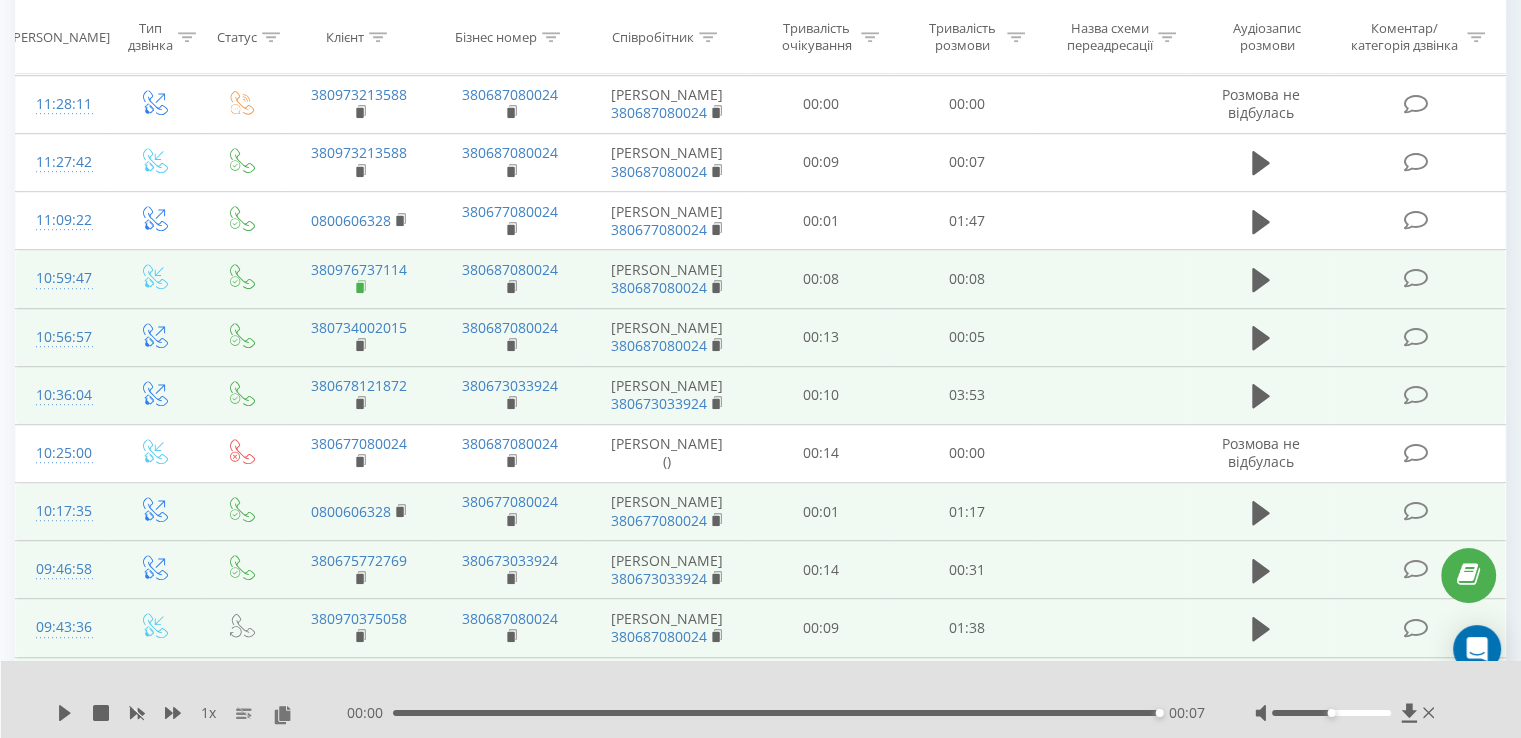 click 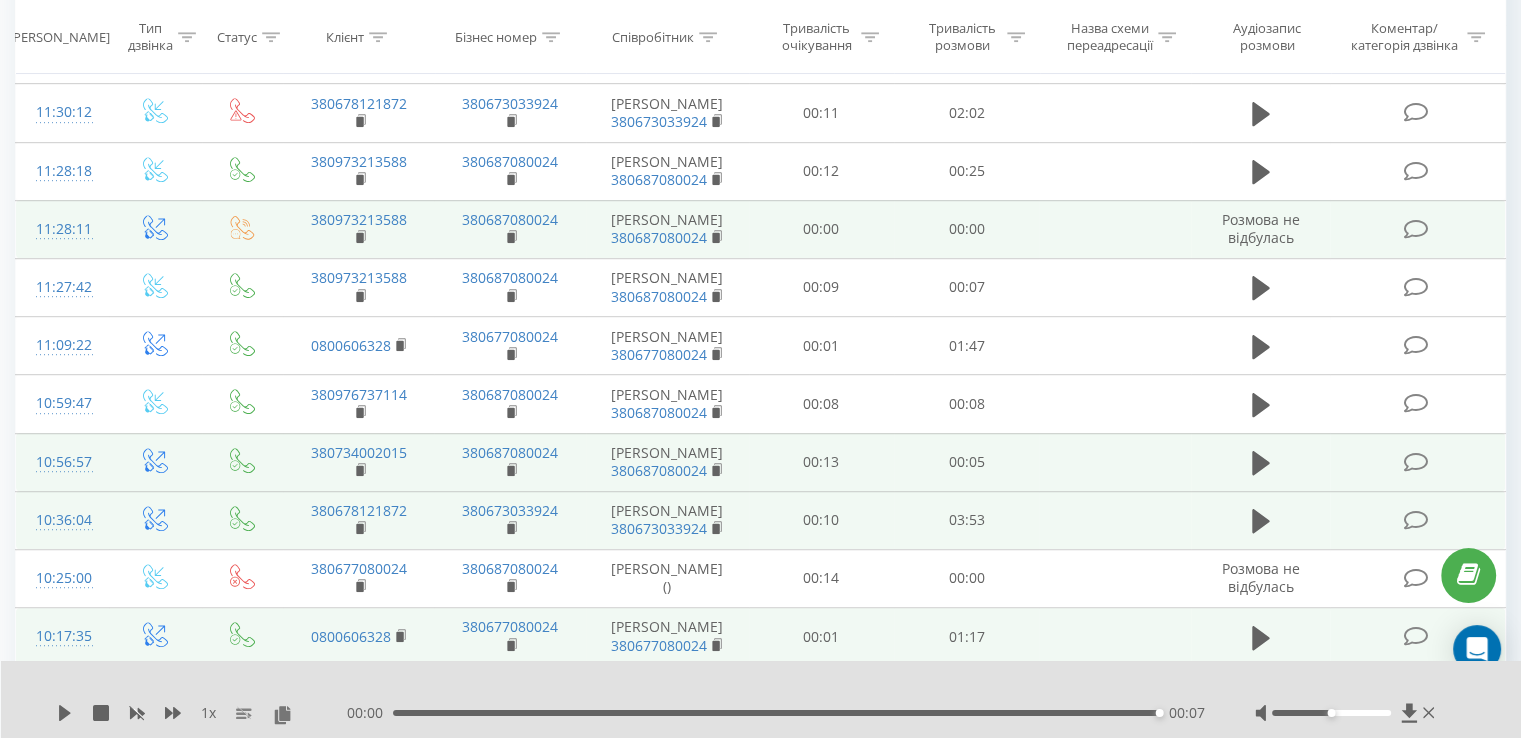 scroll, scrollTop: 1138, scrollLeft: 0, axis: vertical 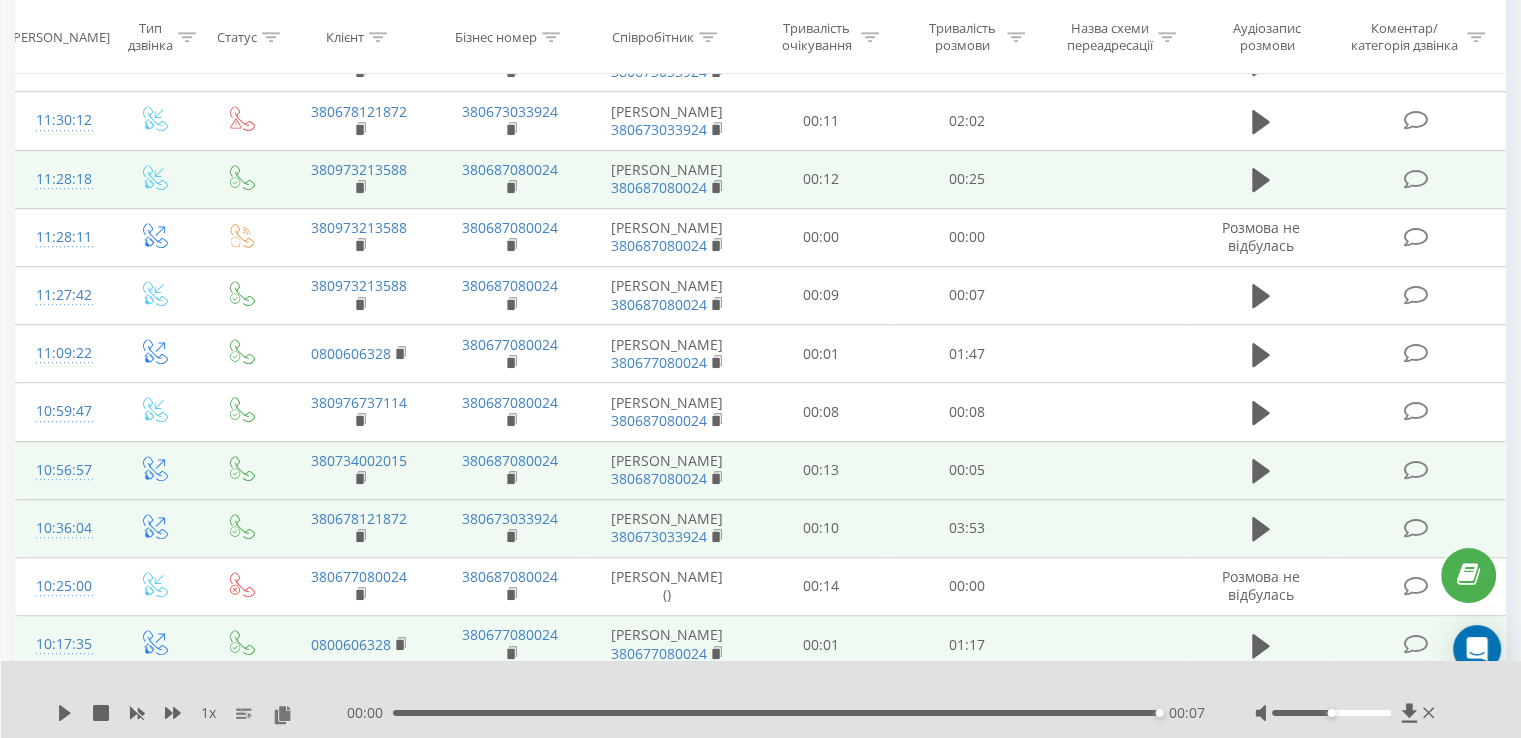 click at bounding box center (1261, 179) 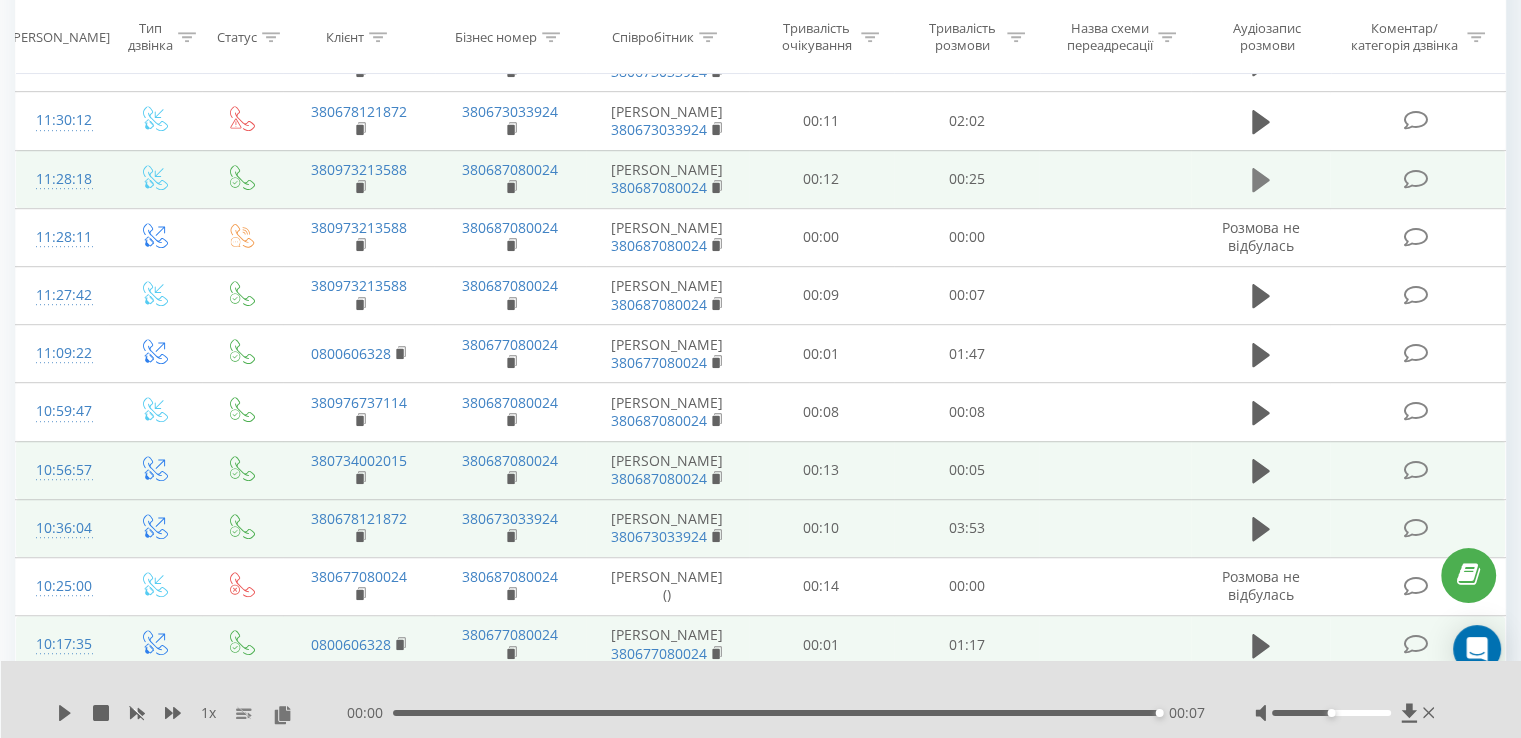 click 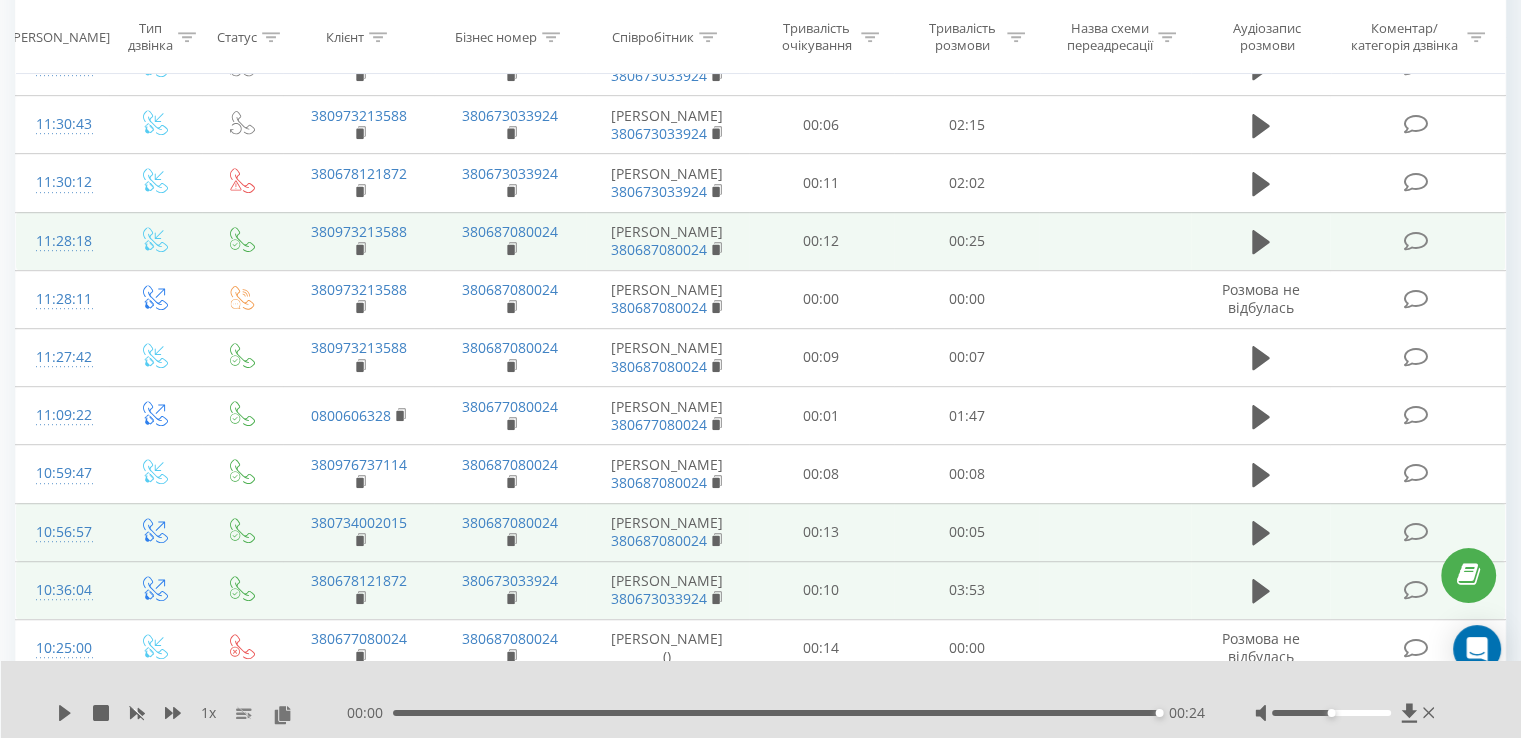 scroll, scrollTop: 1075, scrollLeft: 0, axis: vertical 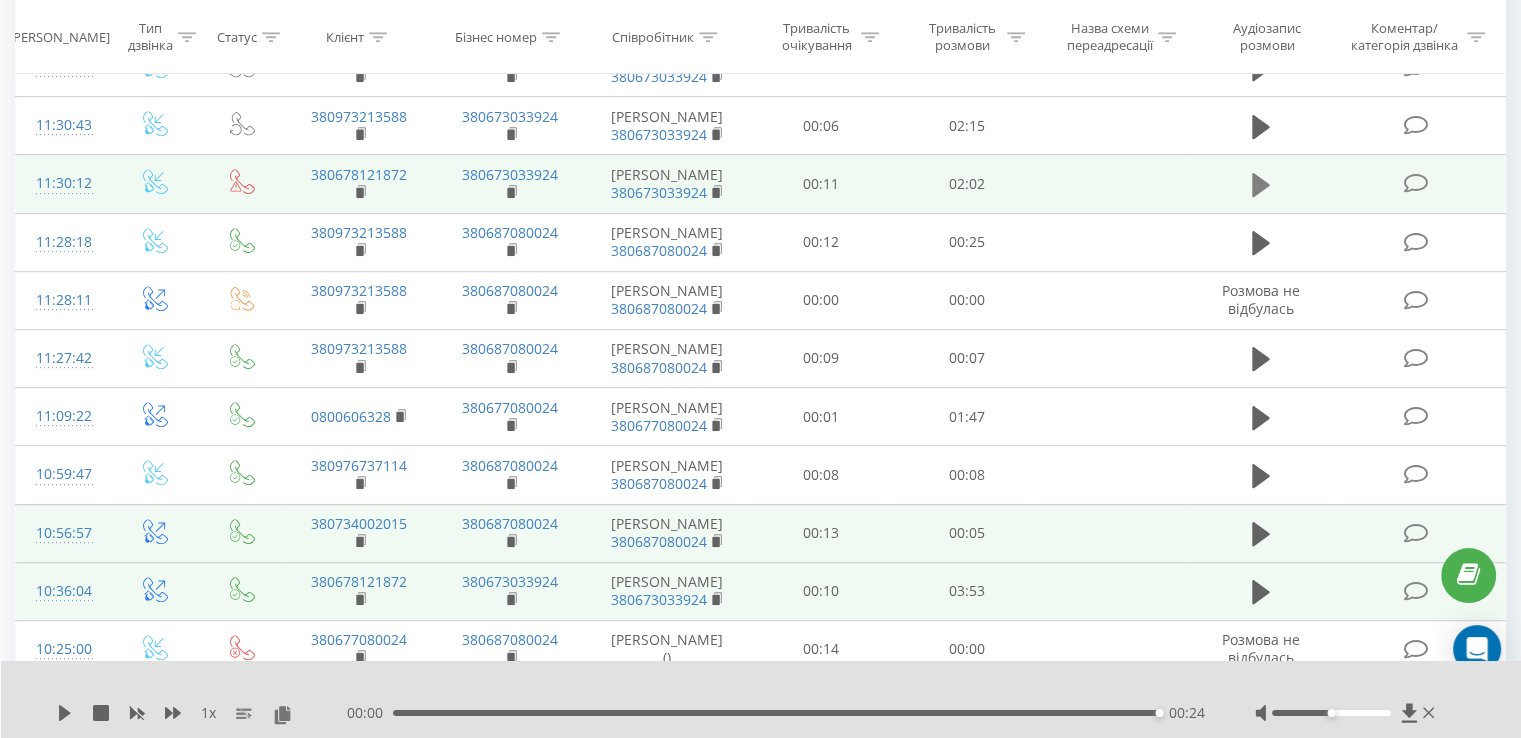 click 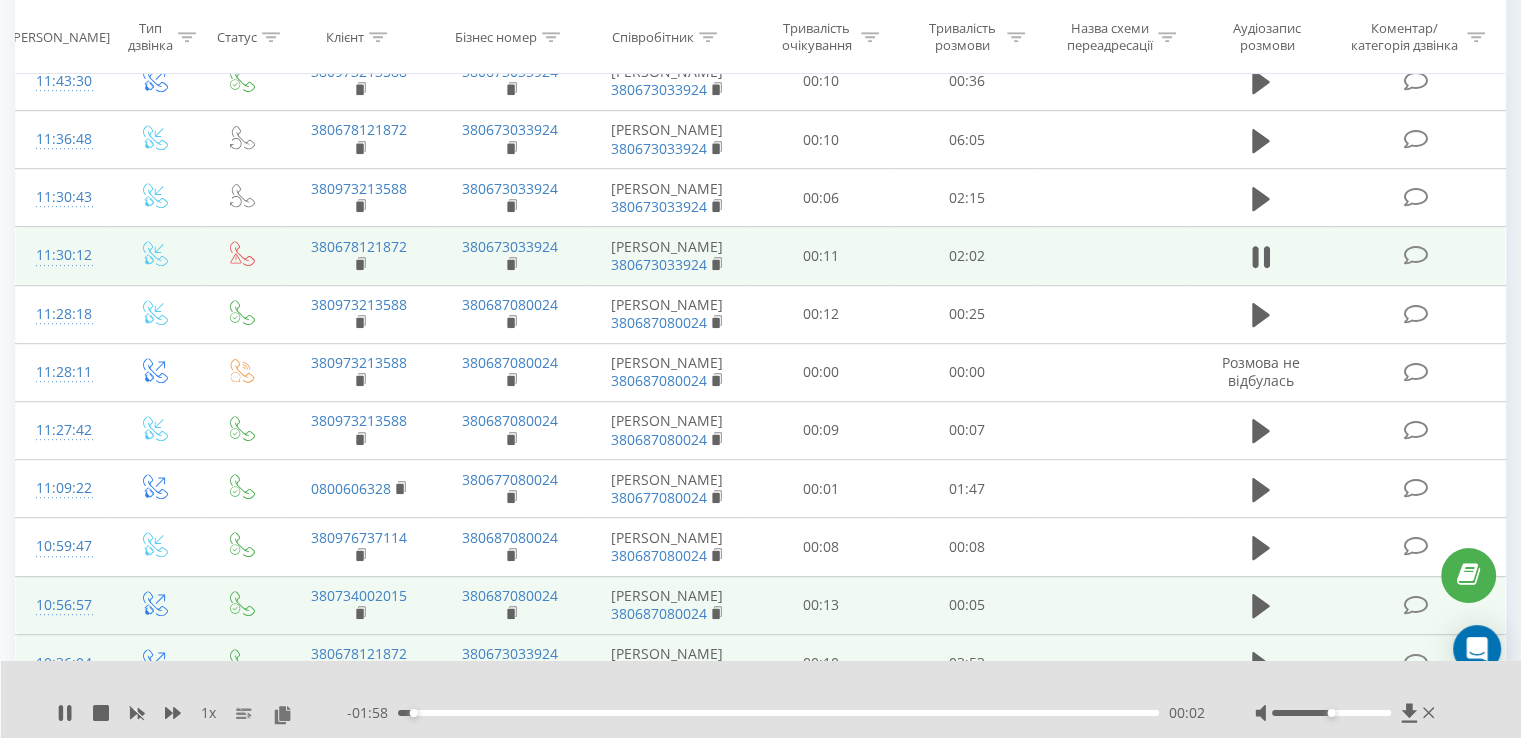 scroll, scrollTop: 987, scrollLeft: 0, axis: vertical 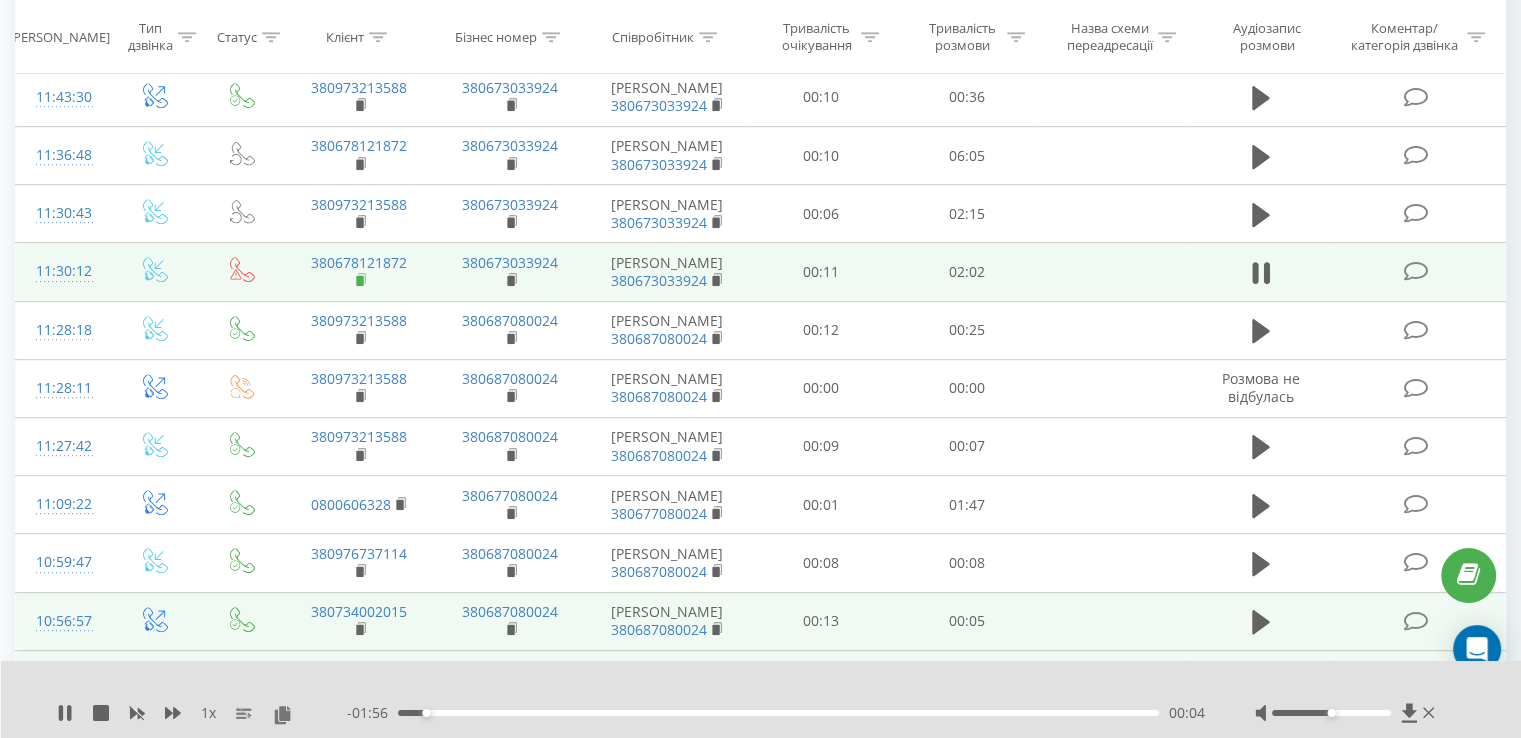 click at bounding box center [361, 280] 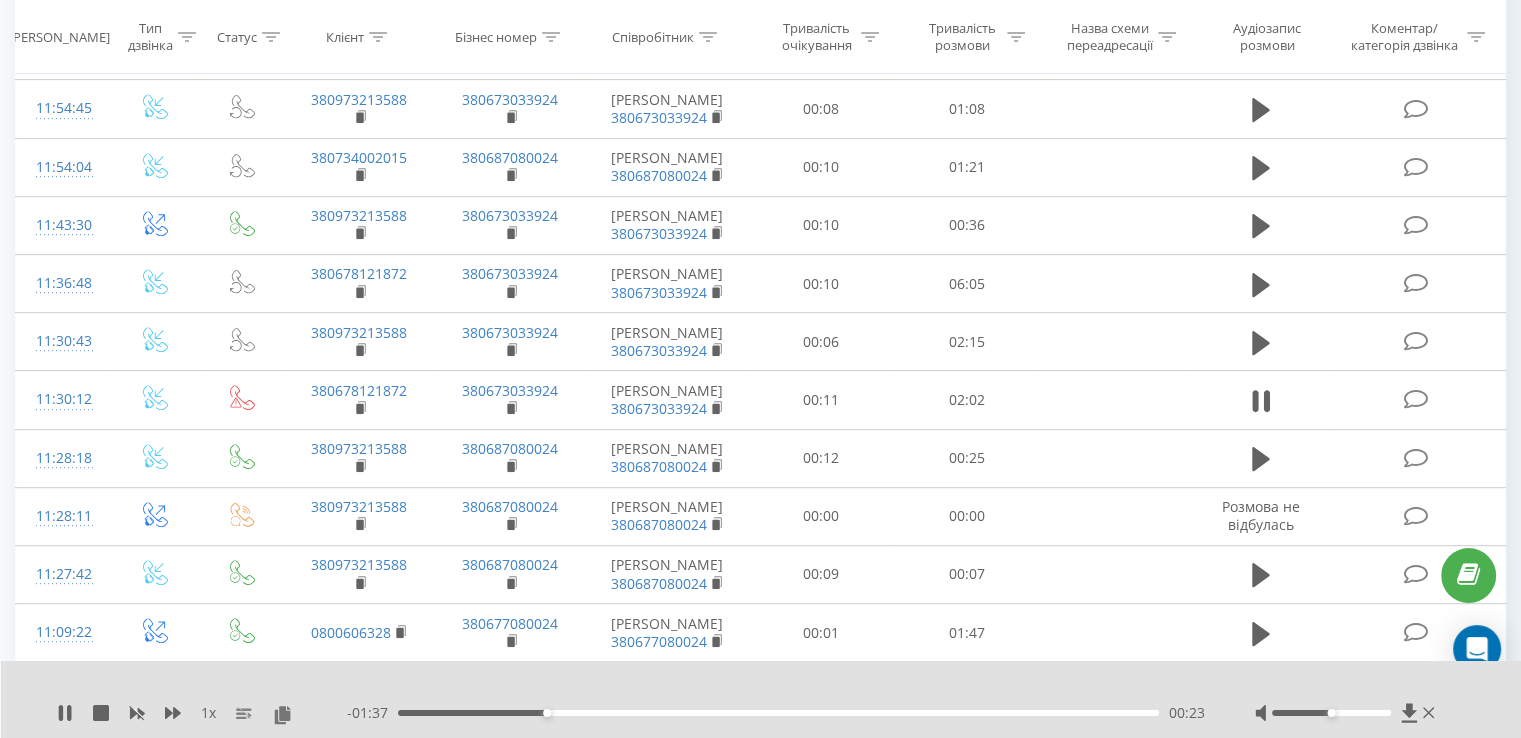 scroll, scrollTop: 858, scrollLeft: 0, axis: vertical 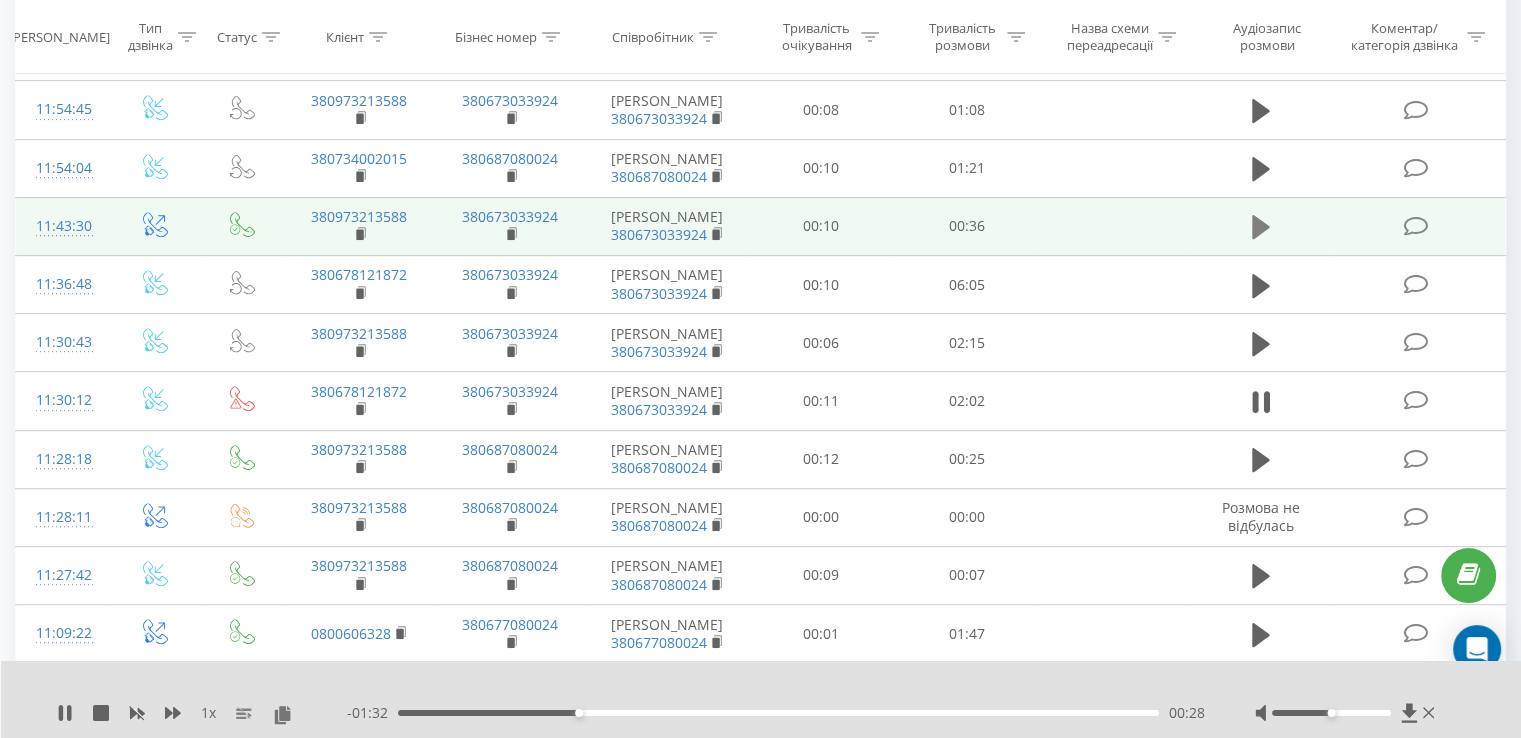 click 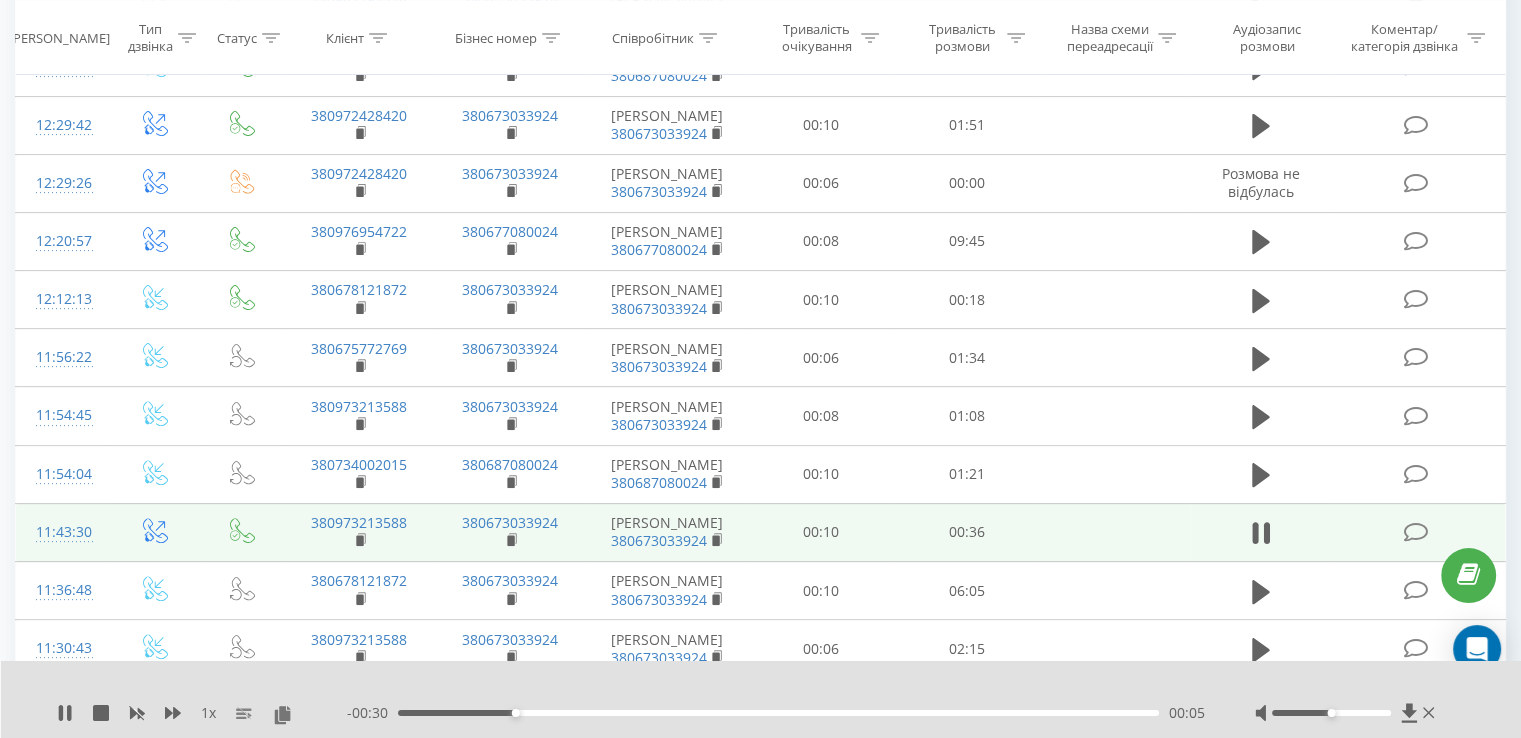 scroll, scrollTop: 551, scrollLeft: 0, axis: vertical 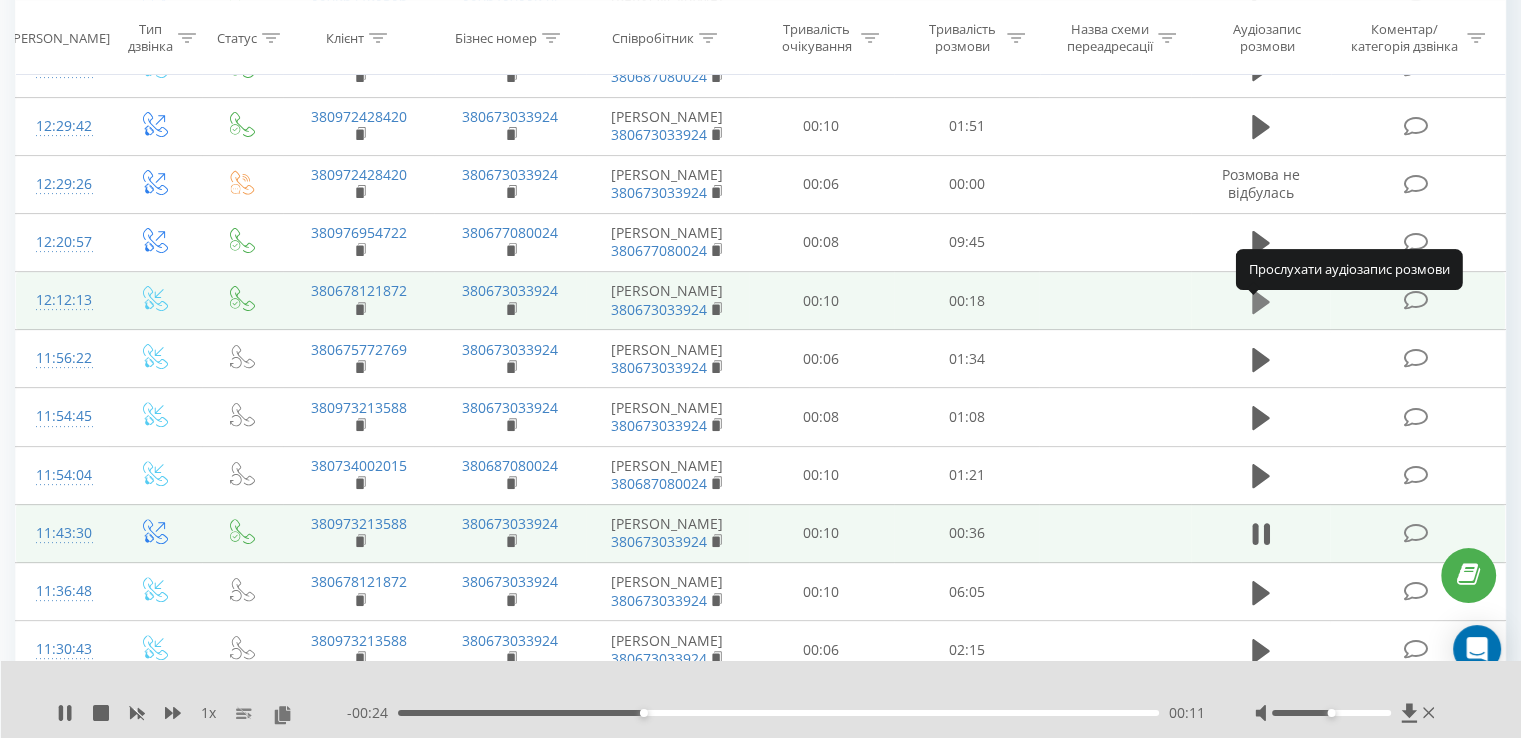 click 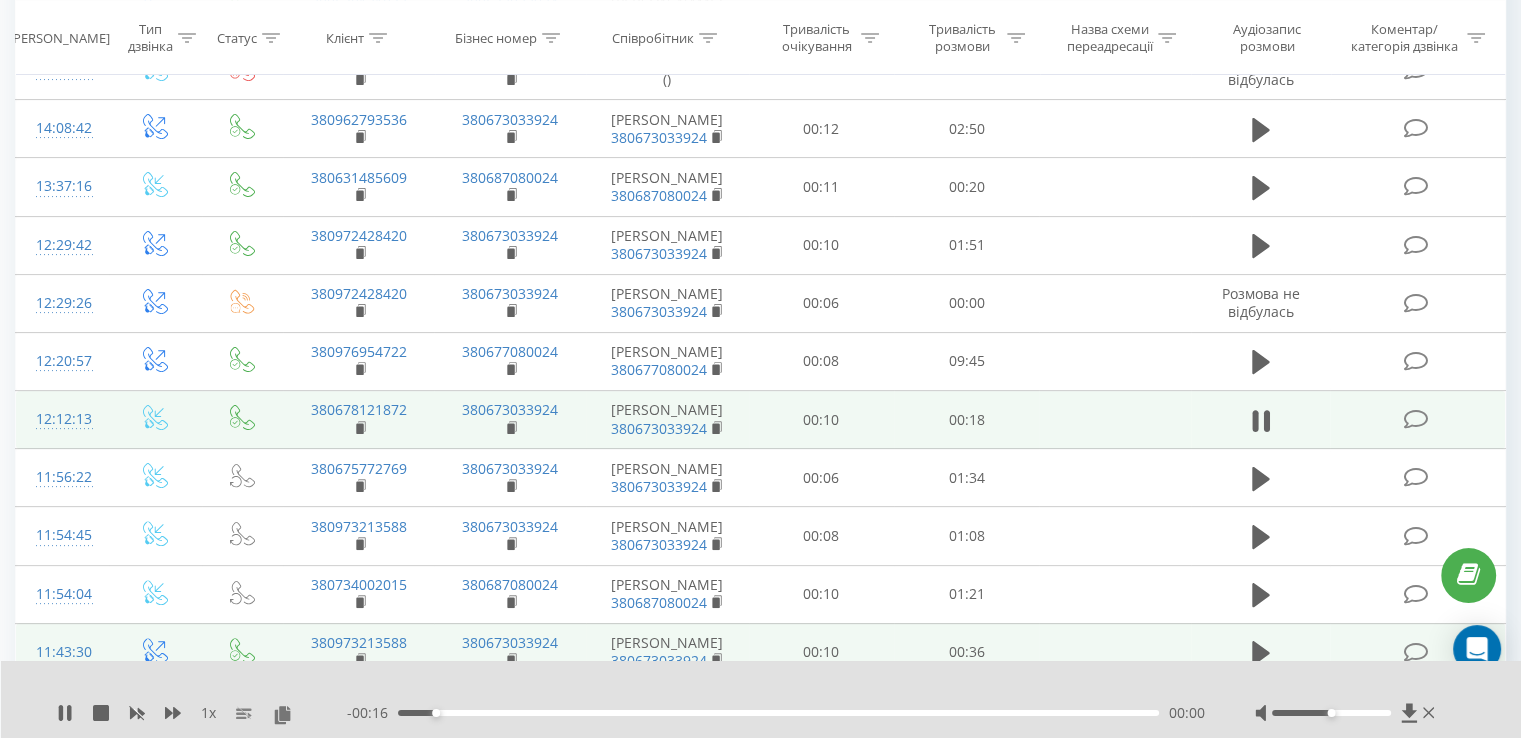 scroll, scrollTop: 428, scrollLeft: 0, axis: vertical 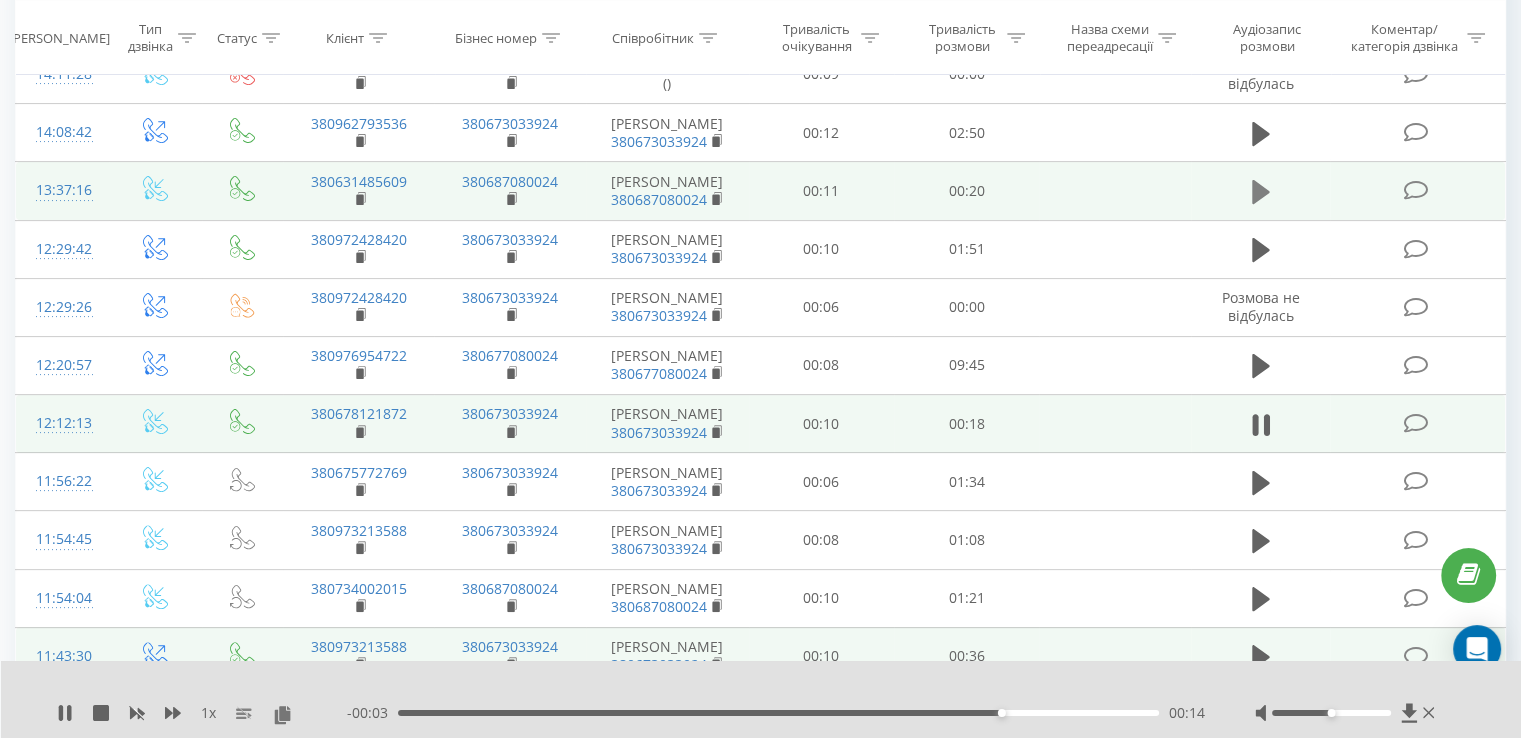 click 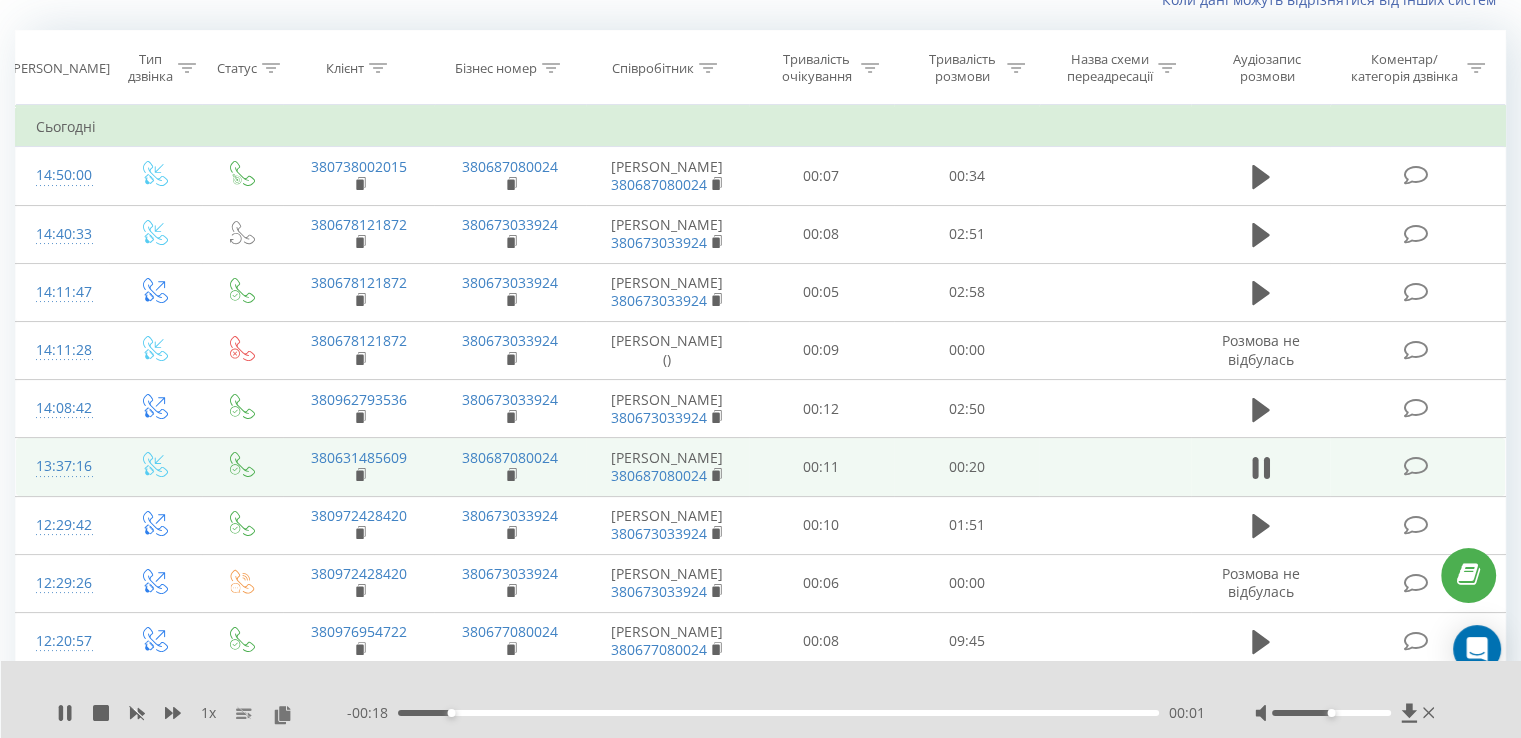 scroll, scrollTop: 152, scrollLeft: 0, axis: vertical 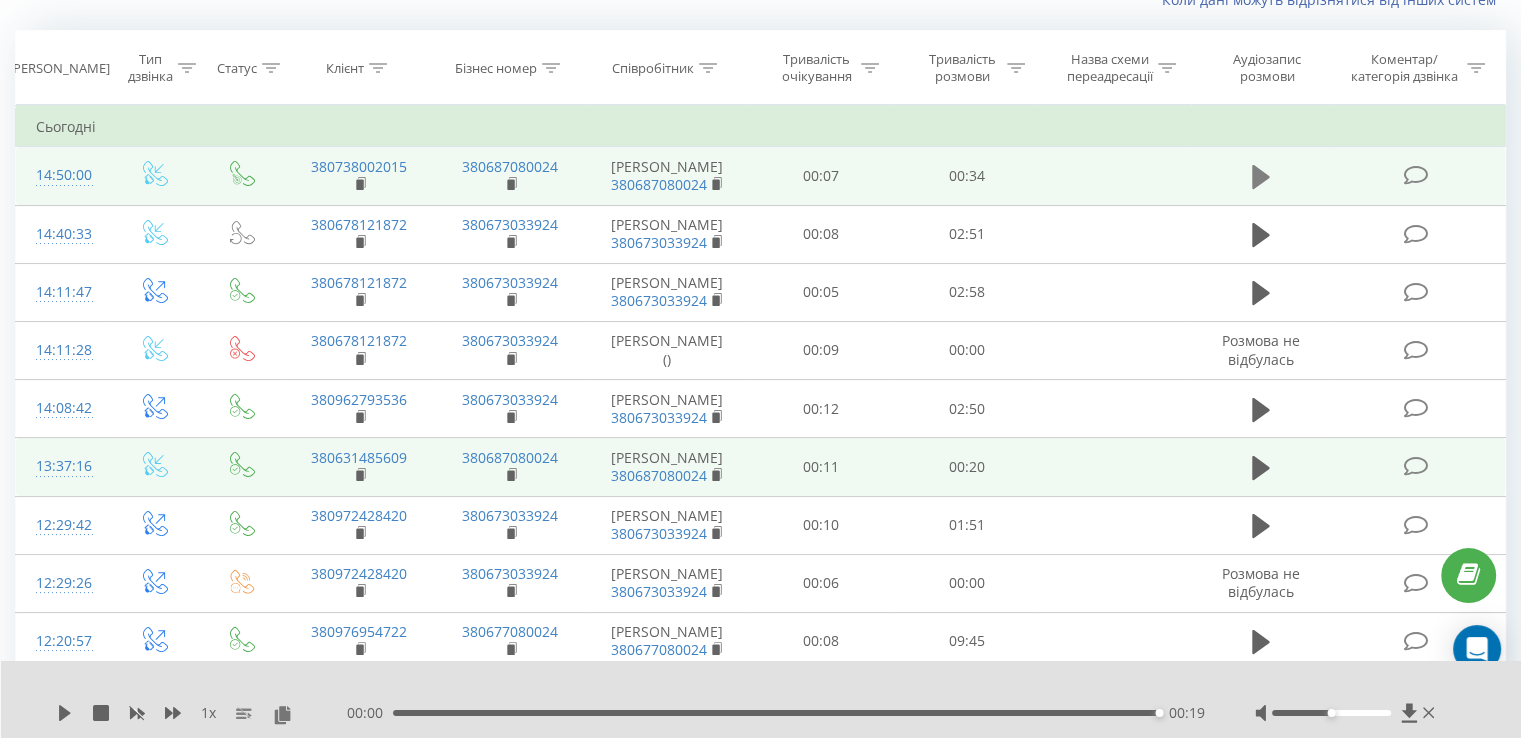 click at bounding box center (1261, 177) 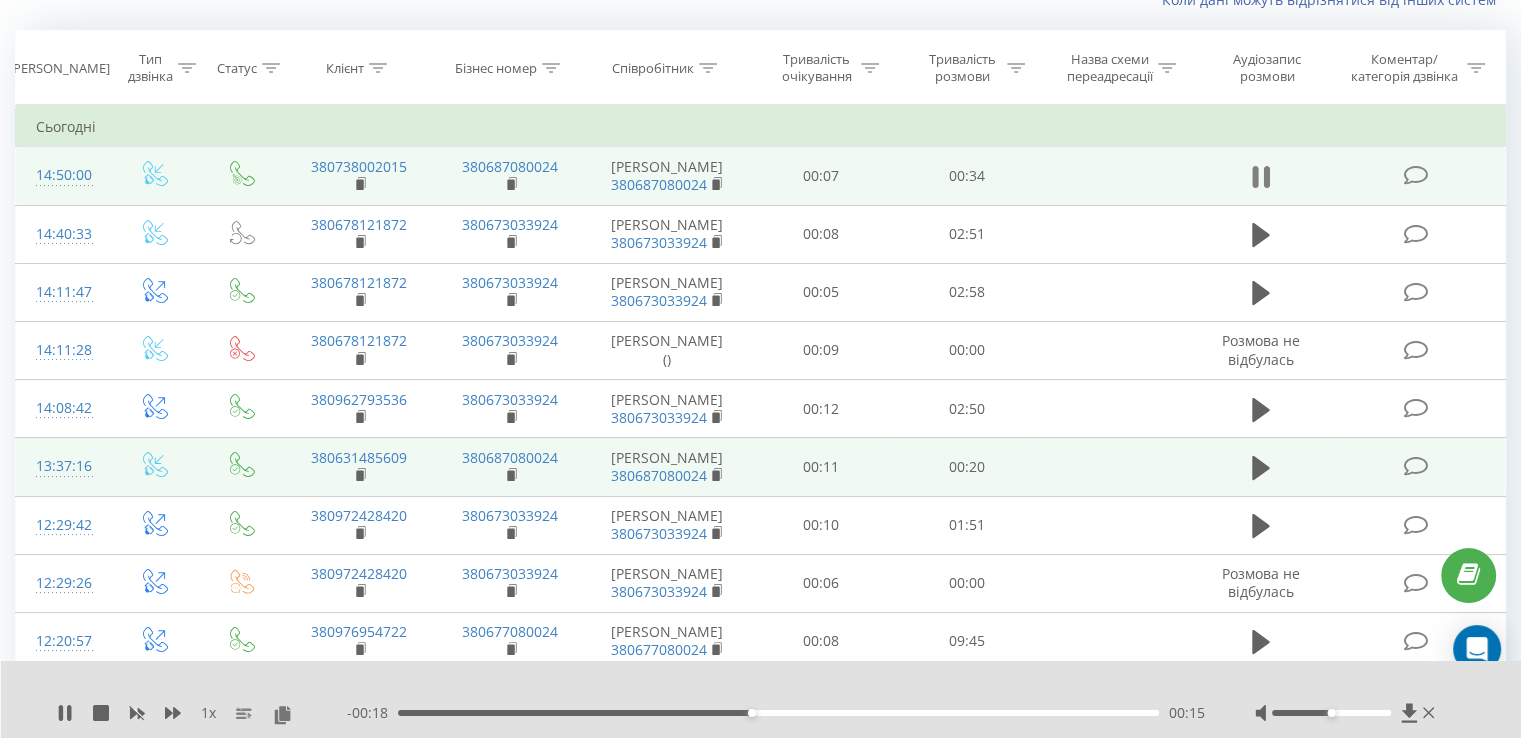 click at bounding box center [1261, 177] 